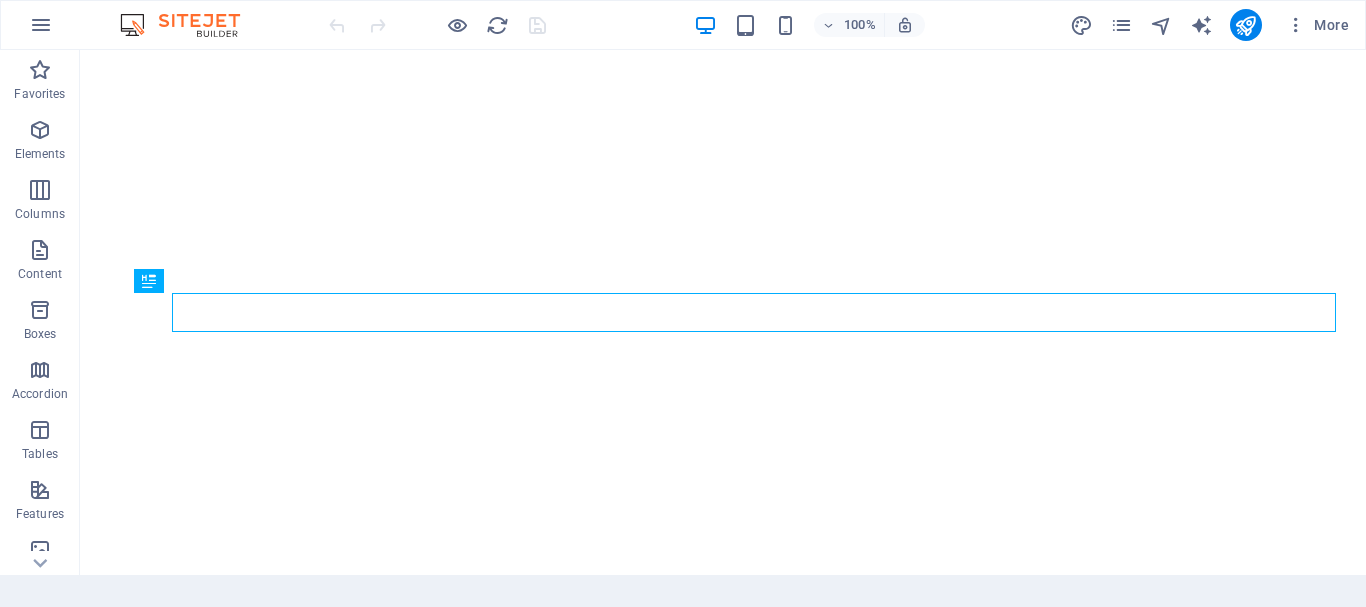 scroll, scrollTop: 0, scrollLeft: 0, axis: both 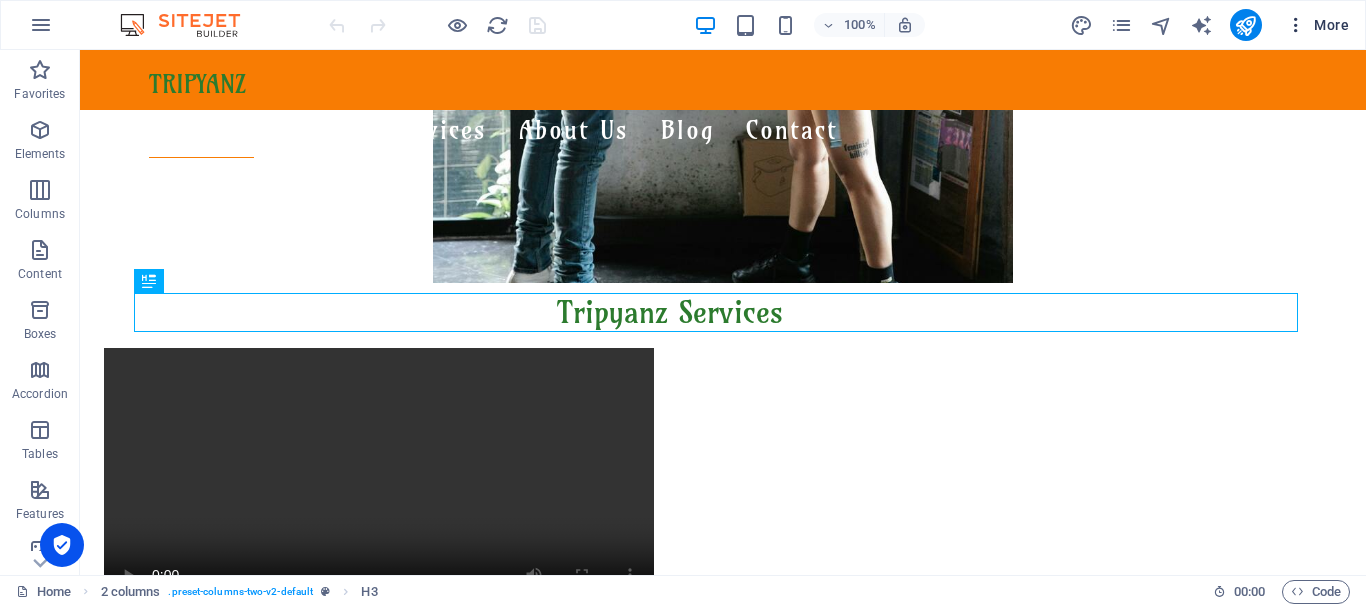 click at bounding box center (1296, 25) 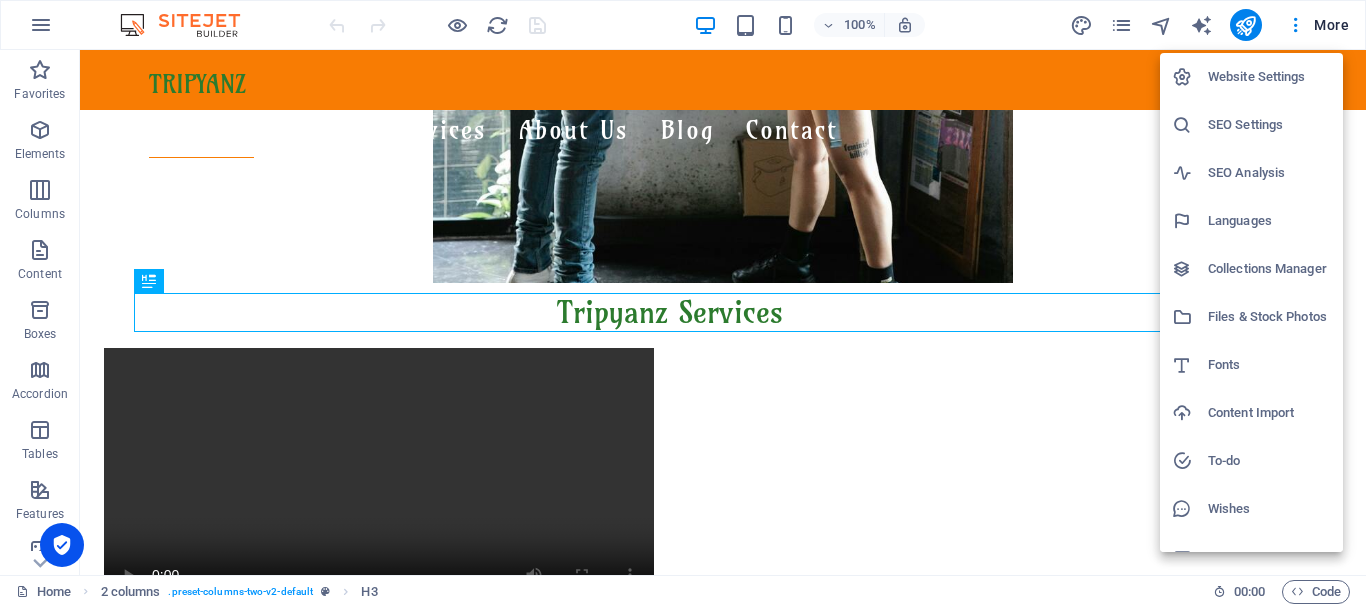 click at bounding box center (683, 303) 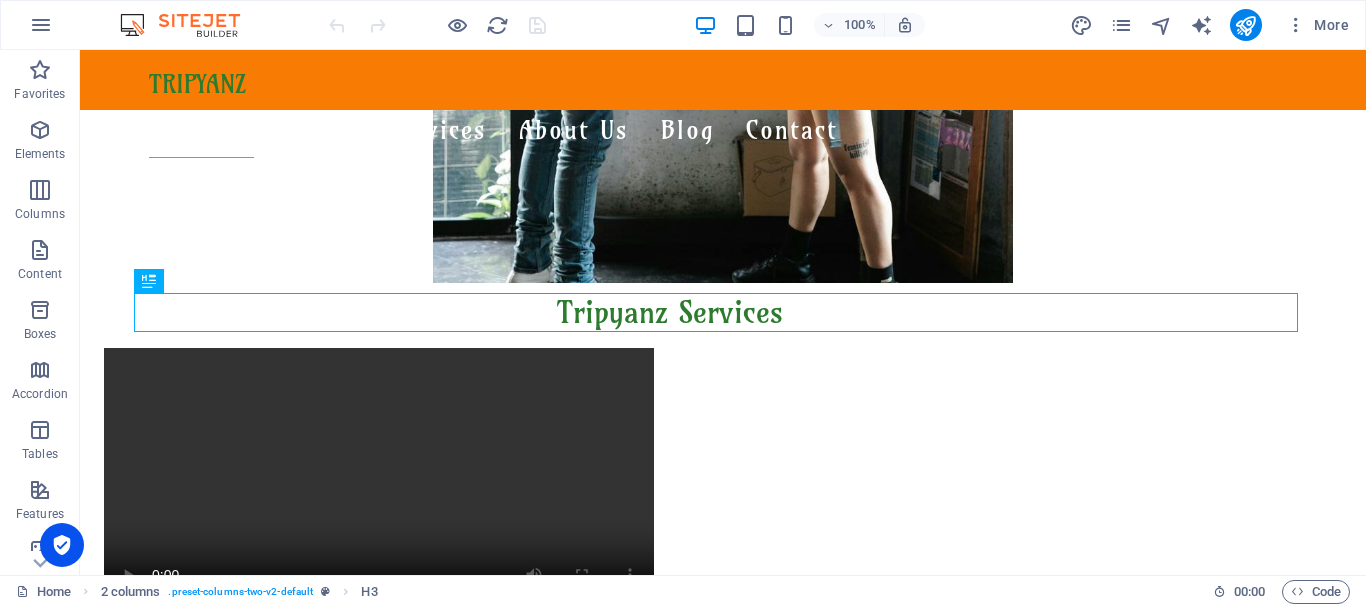 click at bounding box center [1121, 25] 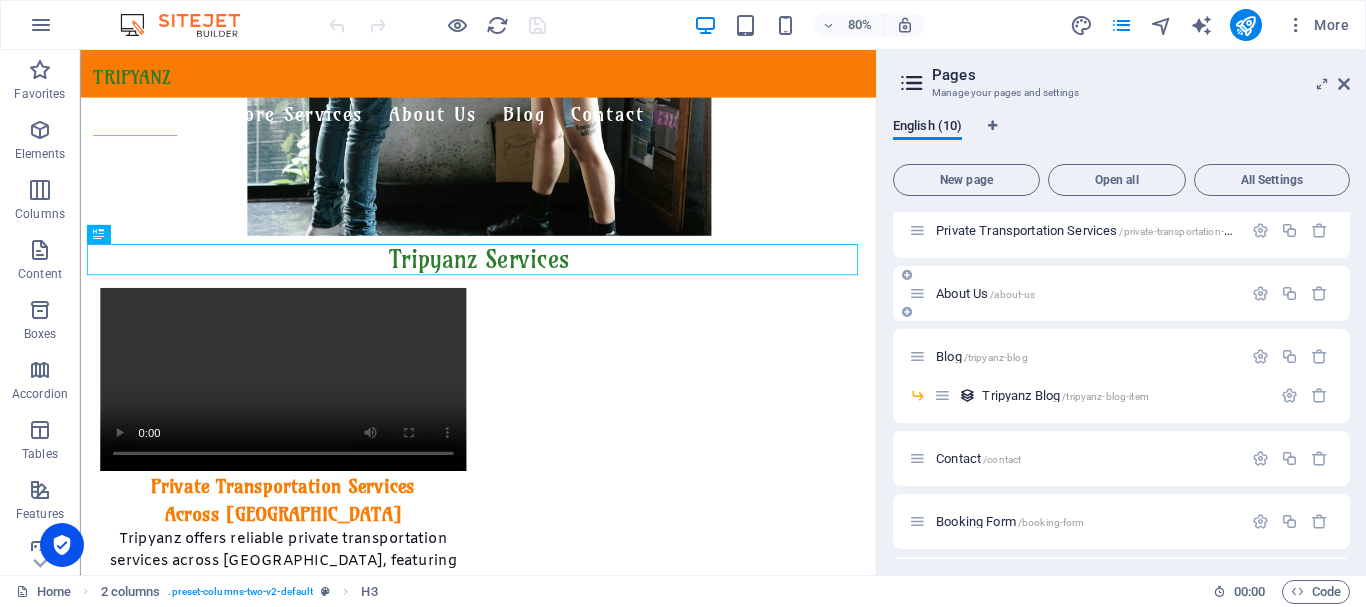 scroll, scrollTop: 100, scrollLeft: 0, axis: vertical 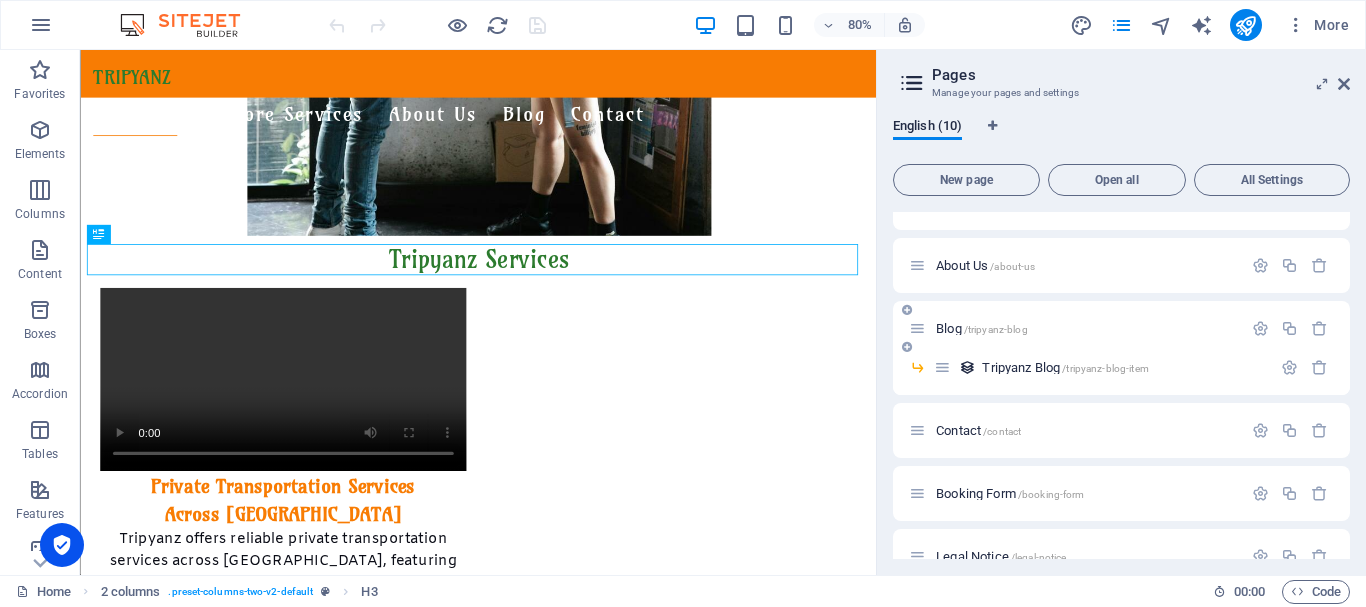 click on "Blog /tripyanz-blog" at bounding box center (982, 328) 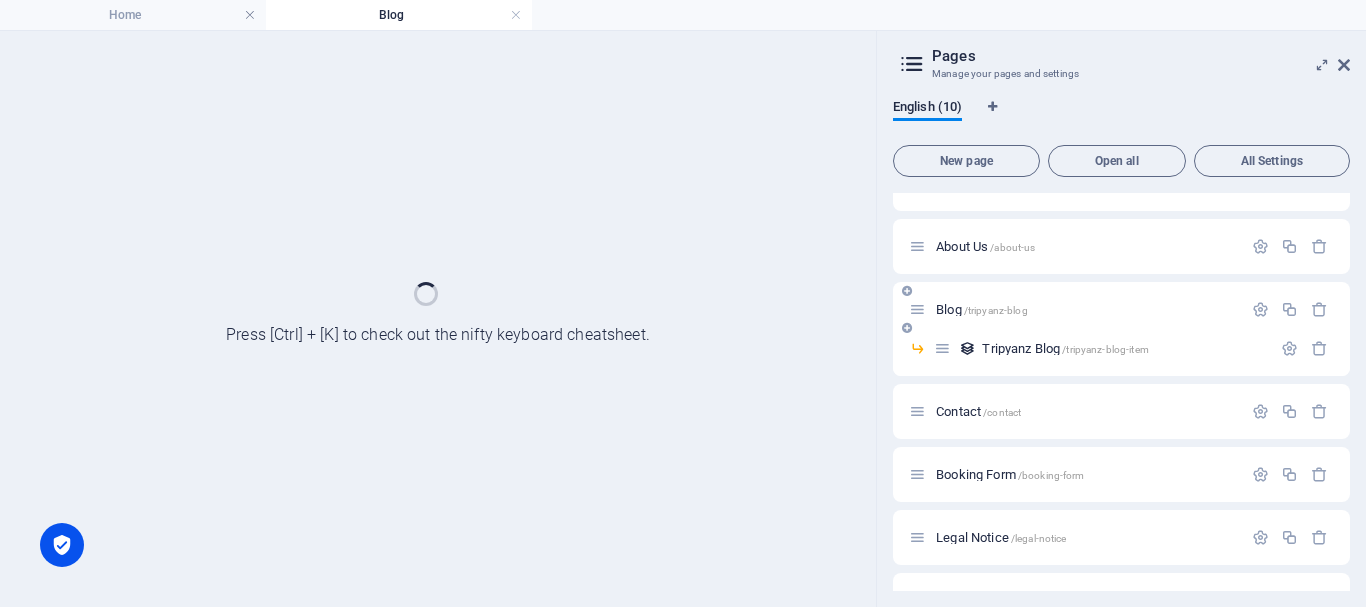 scroll, scrollTop: 0, scrollLeft: 0, axis: both 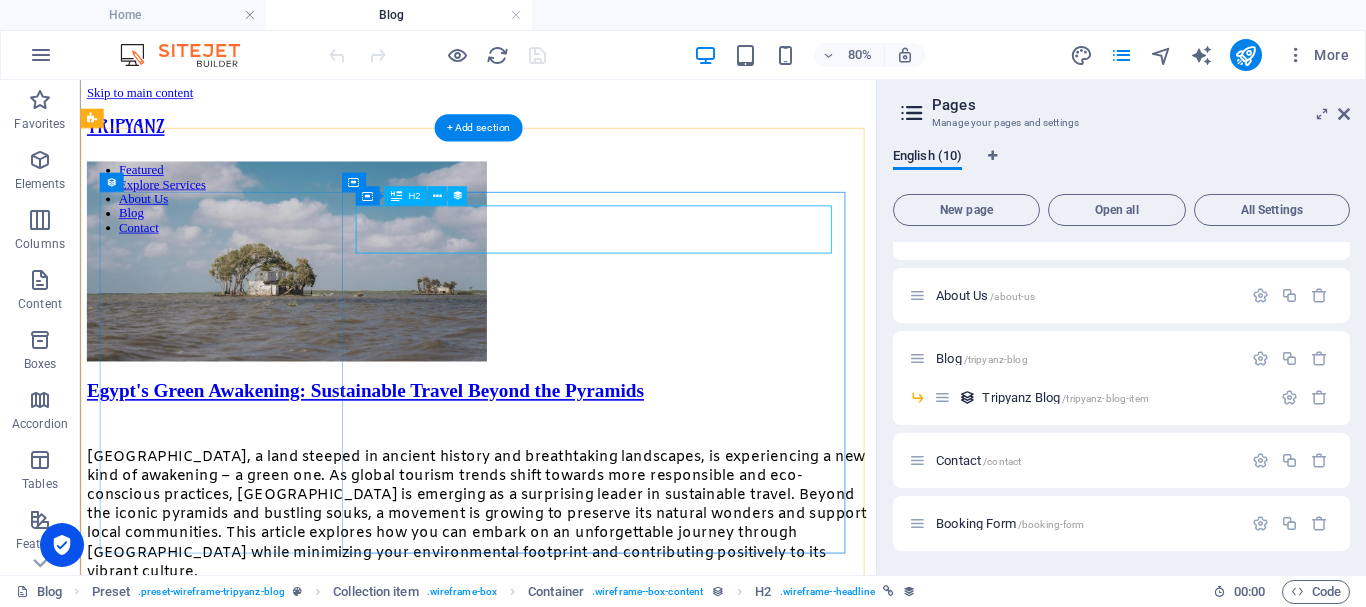 click on "Egypt's Green Awakening: Sustainable Travel Beyond the Pyramids" at bounding box center [577, 469] 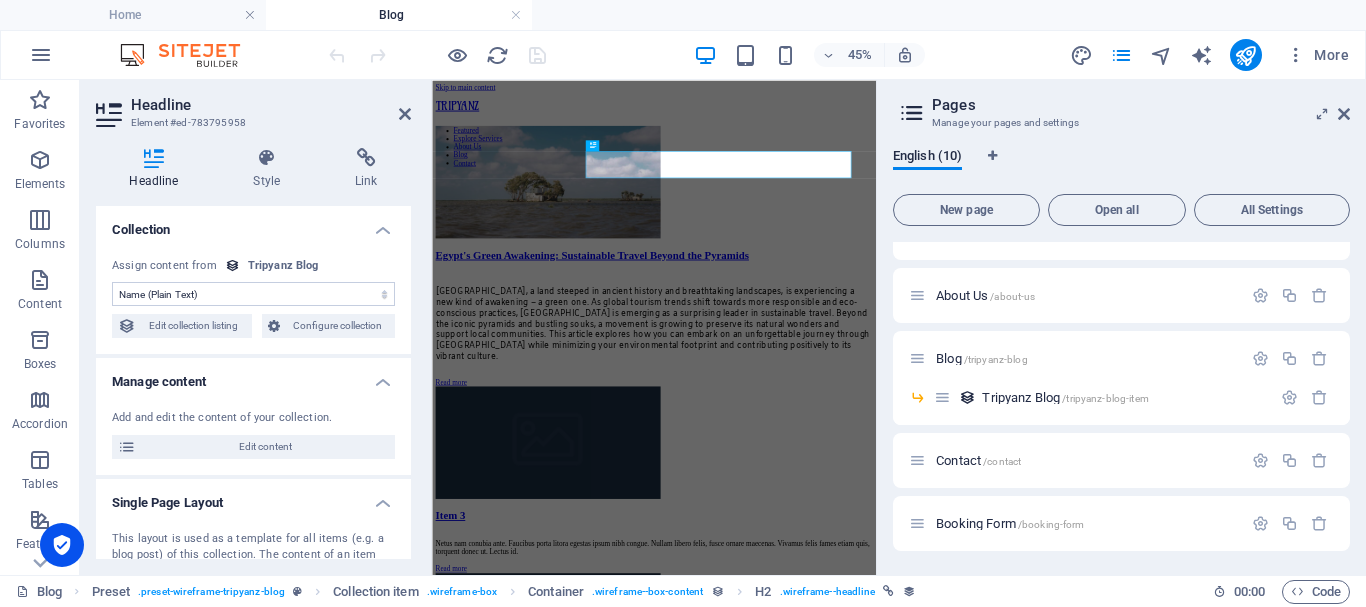 click on "No assignment, content remains static Created at (Date) Updated at (Date) Name (Plain Text) Slug (Plain Text) Description (Rich Text) Content (CMS) Image (File) Publishing Date (Date) Status (Choice) Read More Button (Rich Text)" at bounding box center [253, 294] 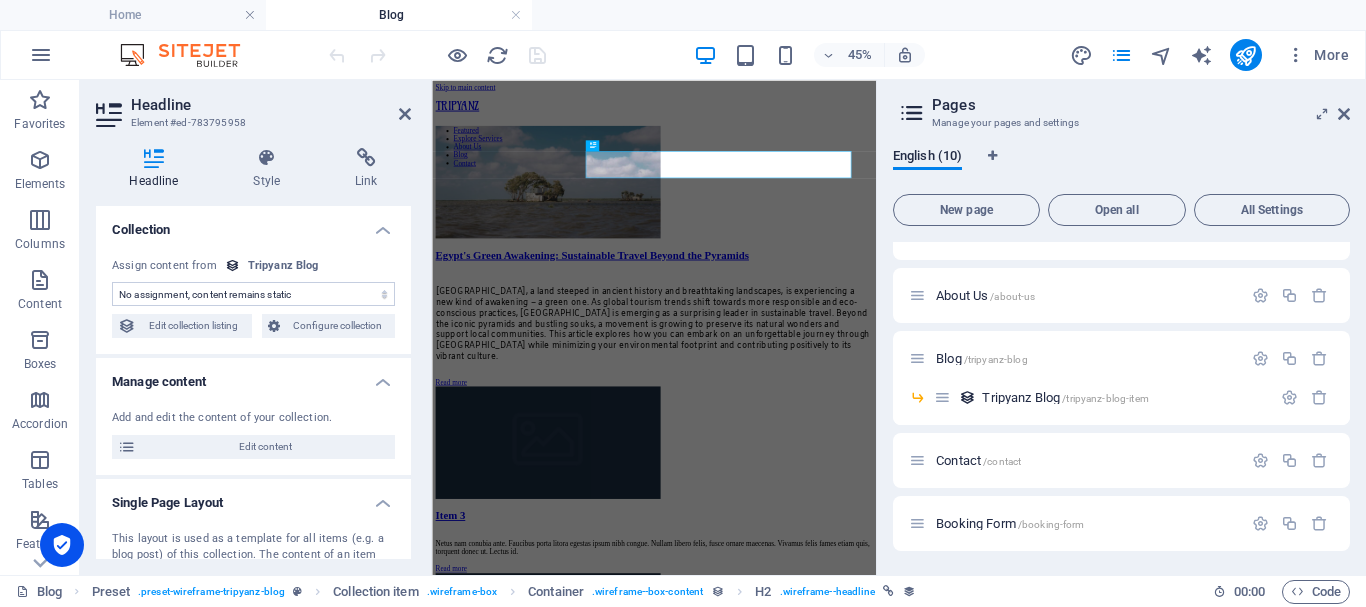 click on "No assignment, content remains static Created at (Date) Updated at (Date) Name (Plain Text) Slug (Plain Text) Description (Rich Text) Content (CMS) Image (File) Publishing Date (Date) Status (Choice) Read More Button (Rich Text)" at bounding box center (253, 294) 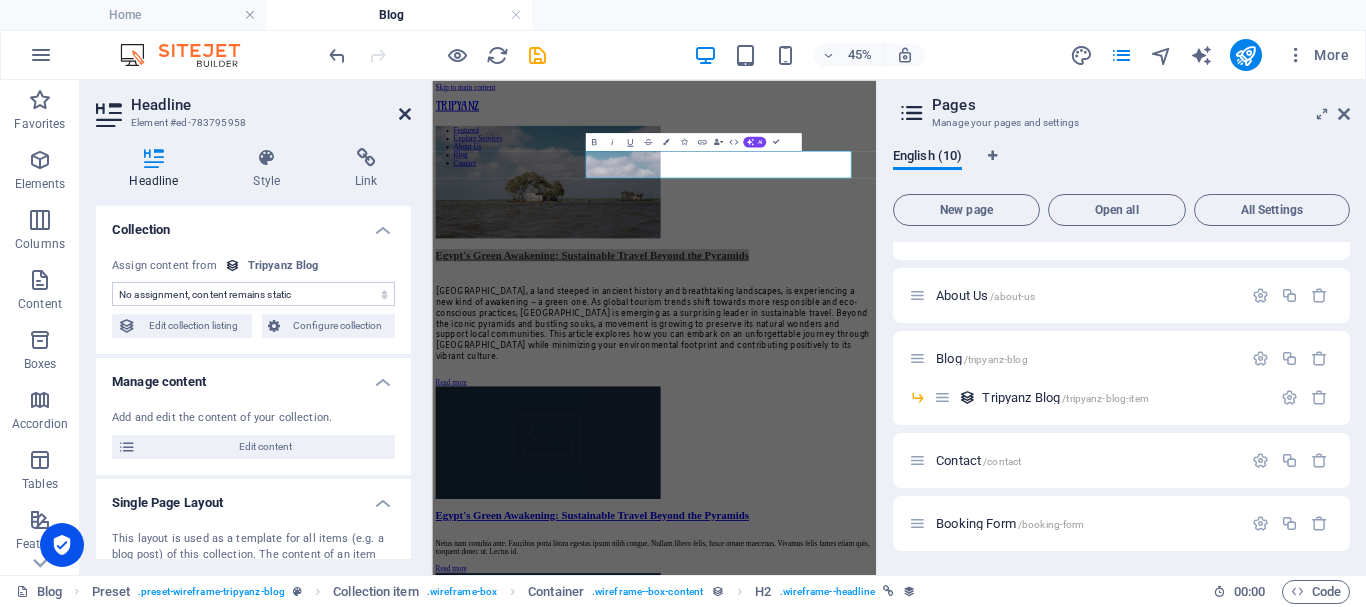 click at bounding box center (405, 114) 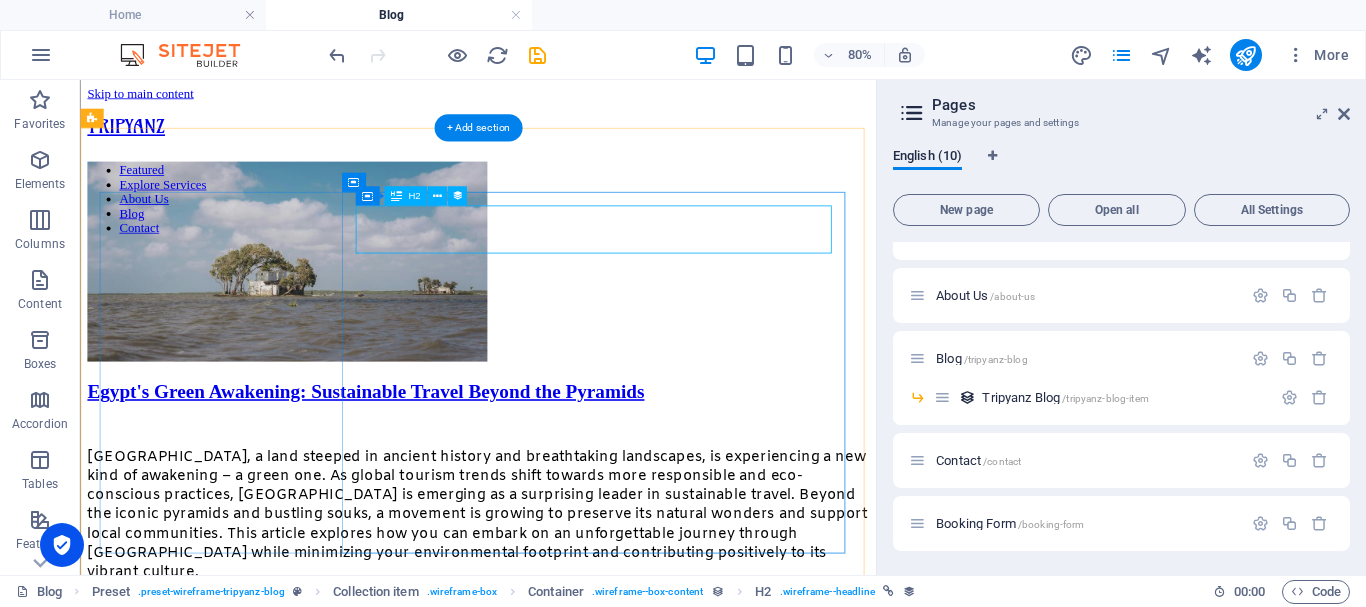 click on "Egypt's Green Awakening: Sustainable Travel Beyond the Pyramids" at bounding box center (577, 469) 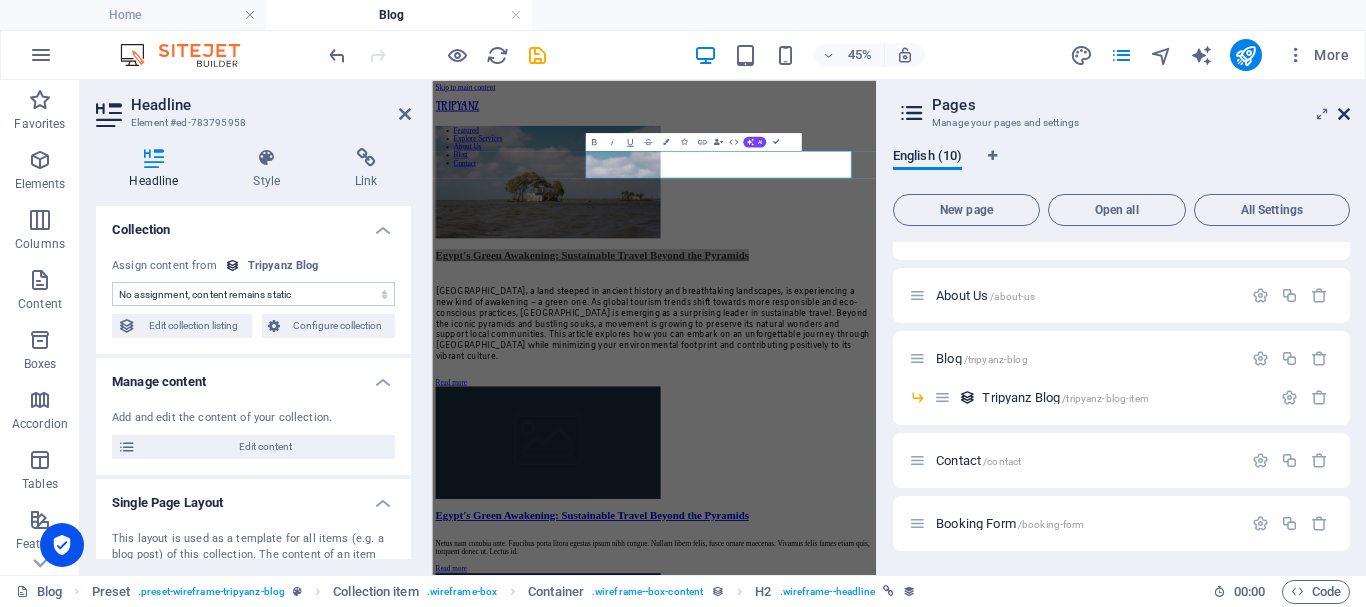 click at bounding box center (1344, 114) 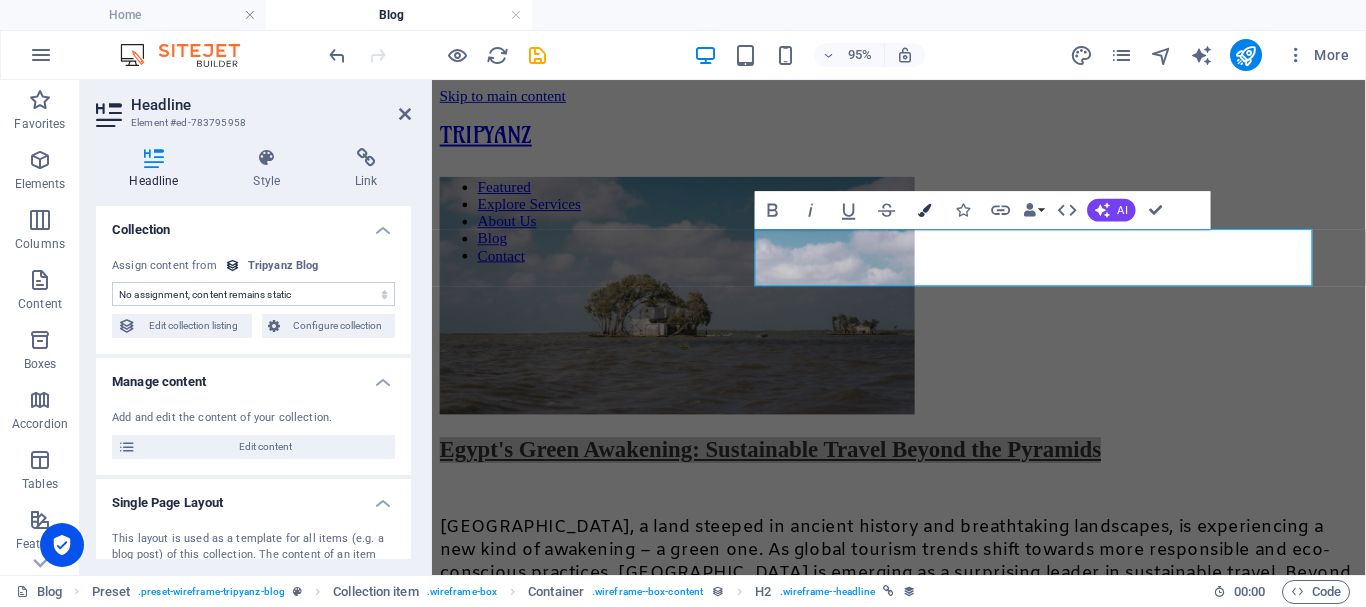 click at bounding box center [924, 210] 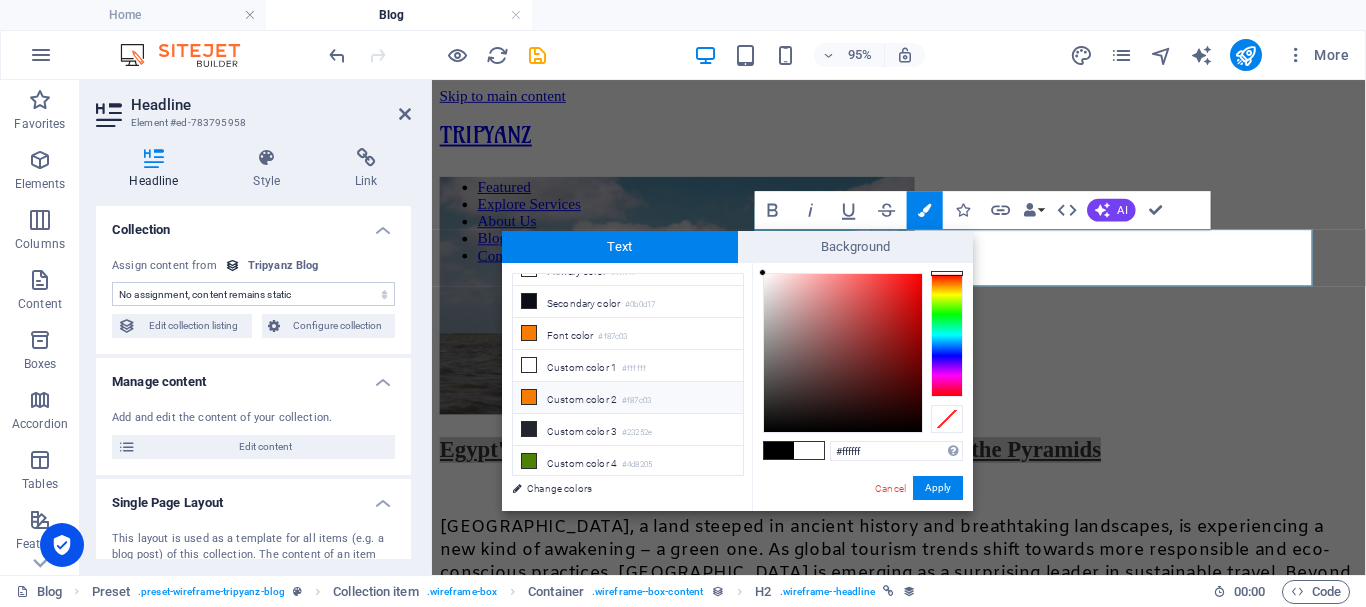scroll, scrollTop: 78, scrollLeft: 0, axis: vertical 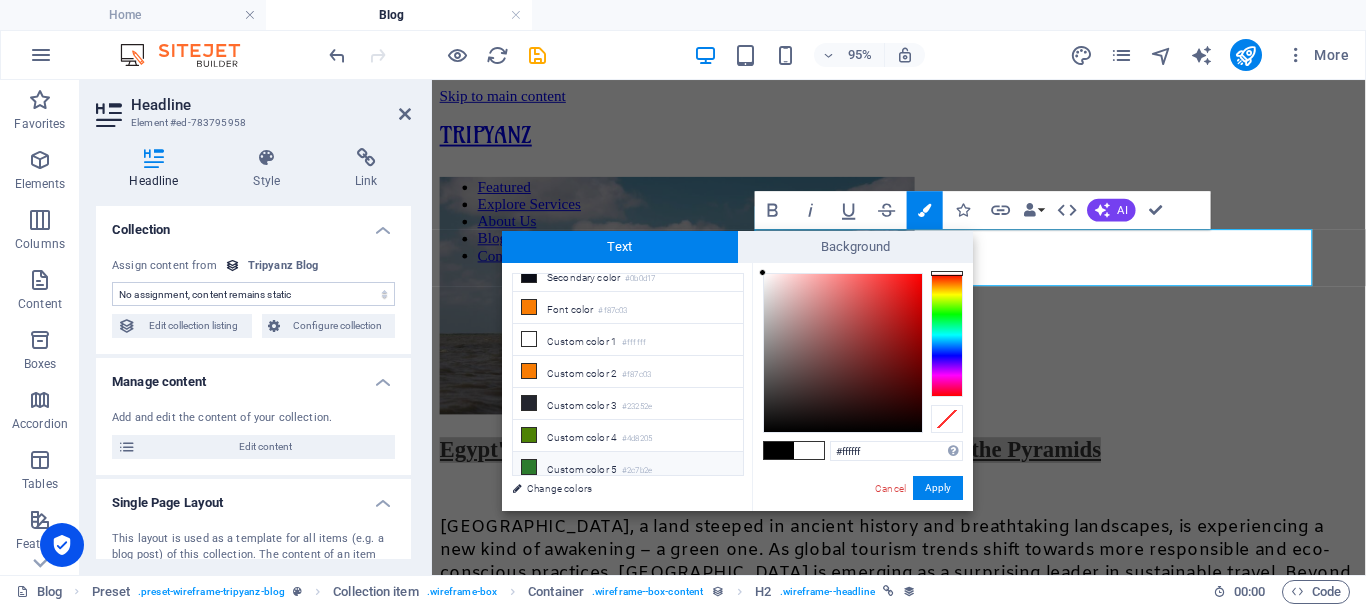 click on "Custom color 5
#2c7b2e" at bounding box center [628, 468] 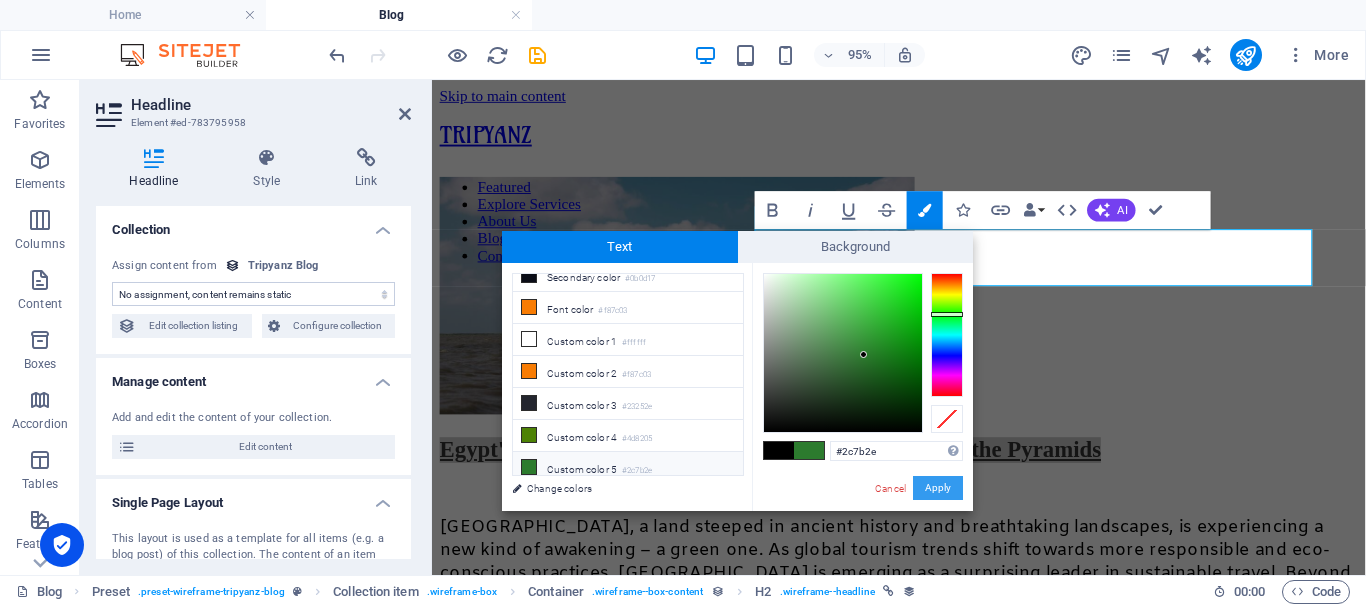 click on "Apply" at bounding box center (938, 488) 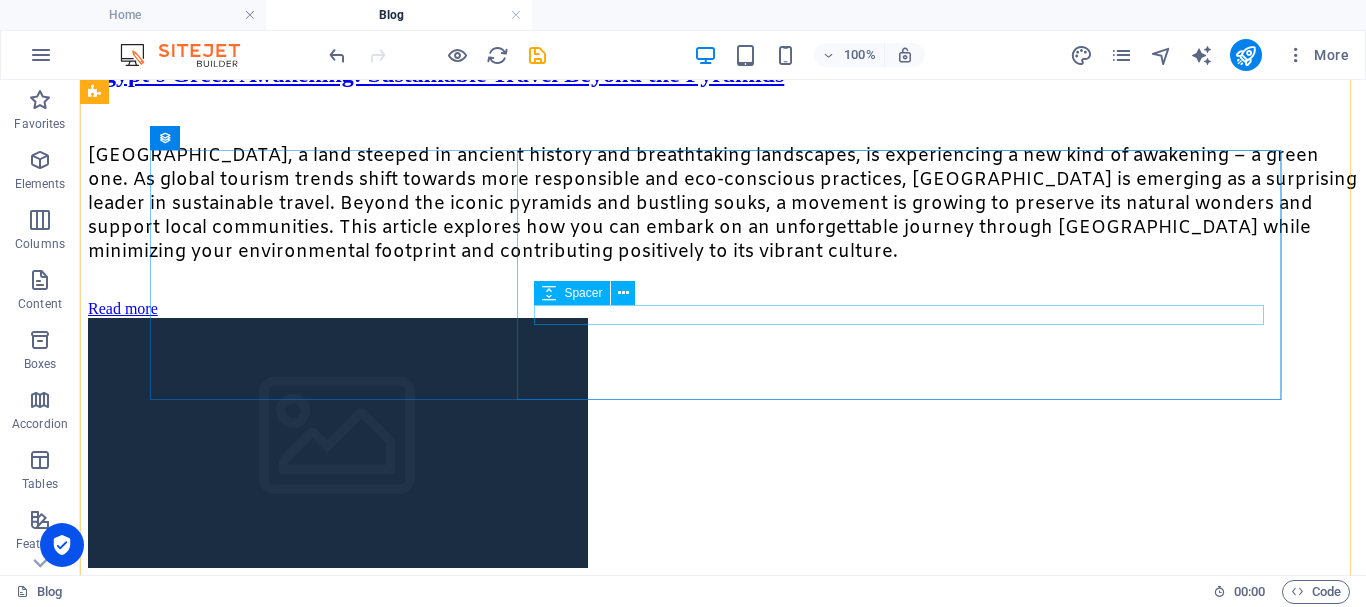 scroll, scrollTop: 300, scrollLeft: 0, axis: vertical 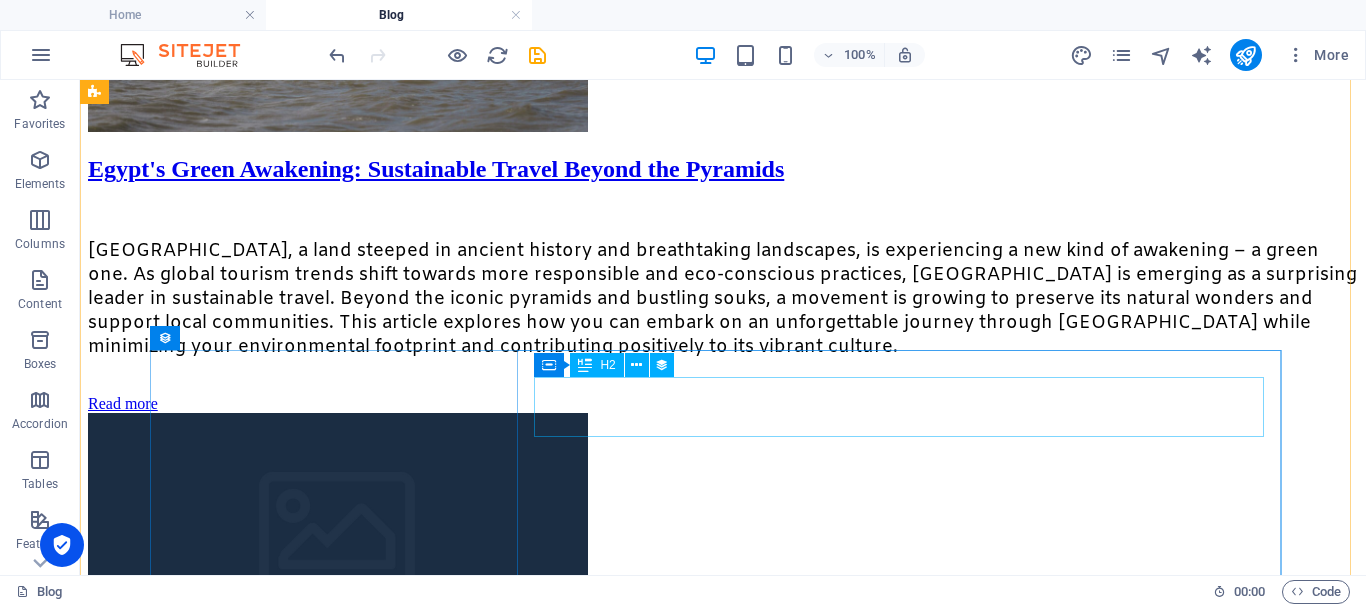 click on "Egypt's Green Awakening: Sustainable Travel Beyond the Pyramids" at bounding box center (723, 700) 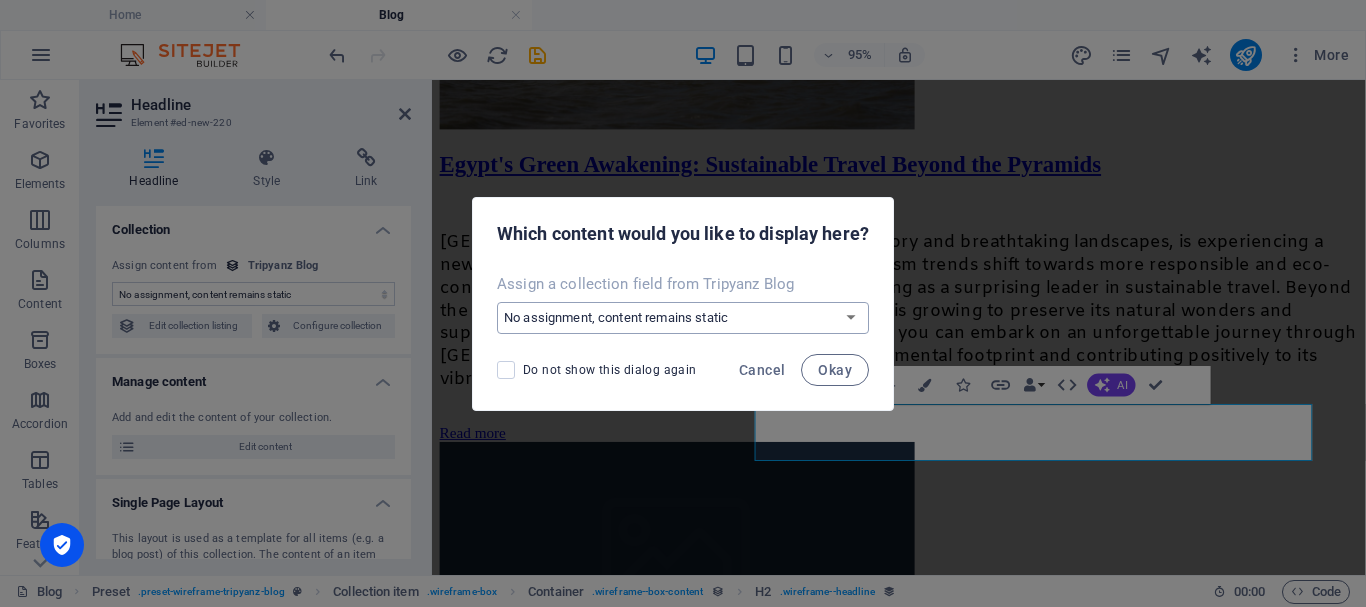 click on "No assignment, content remains static Create a new field Created at (Date) Updated at (Date) Name (Plain Text) Slug (Plain Text) Description (Rich Text) Content (CMS) Image (File) Publishing Date (Date) Status (Choice) Read More Button (Rich Text)" at bounding box center [683, 318] 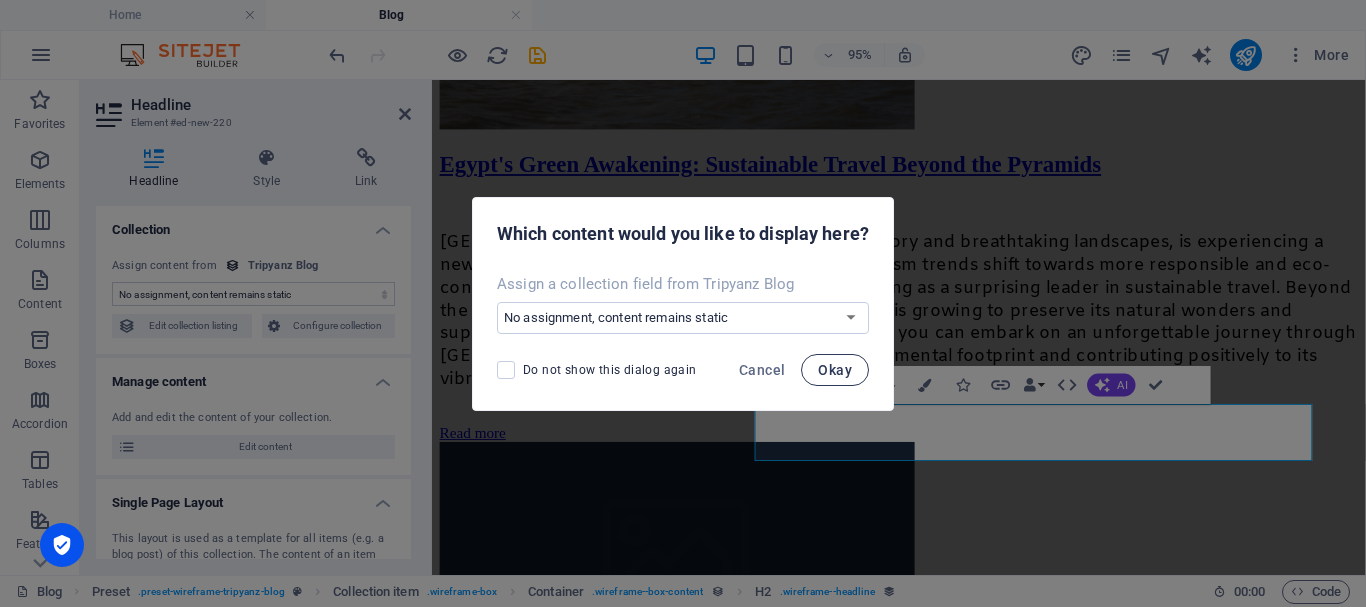 click on "Okay" at bounding box center [835, 370] 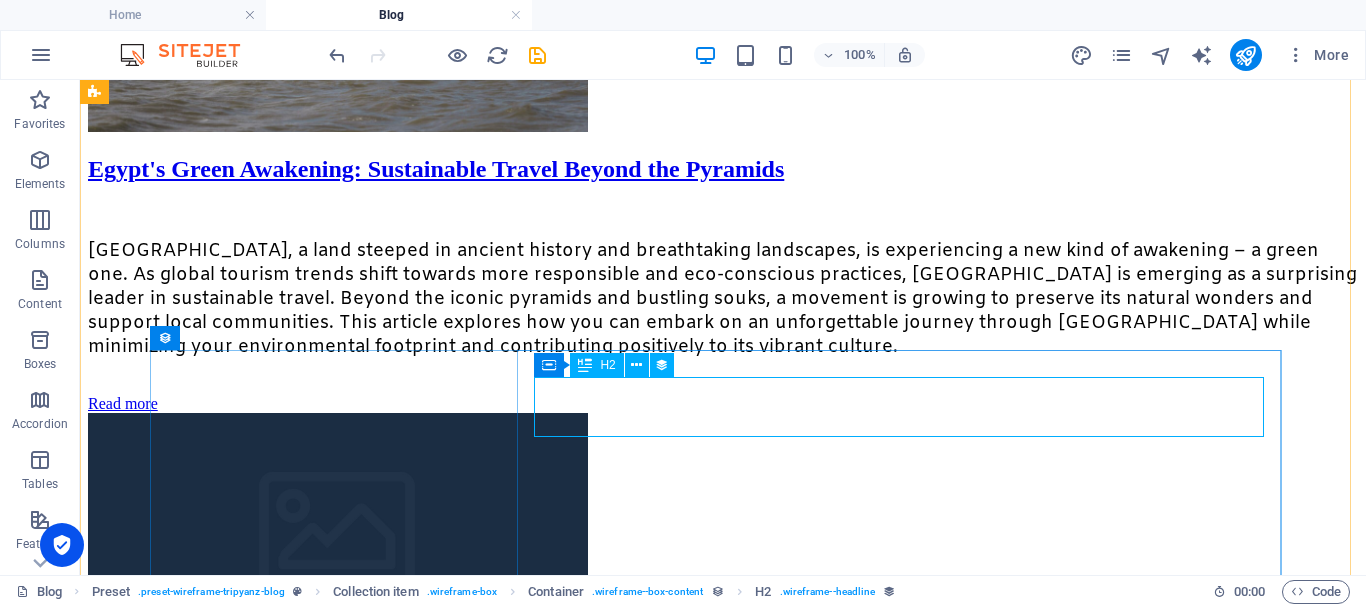 click on "Egypt's Green Awakening: Sustainable Travel Beyond the Pyramids" at bounding box center [723, 700] 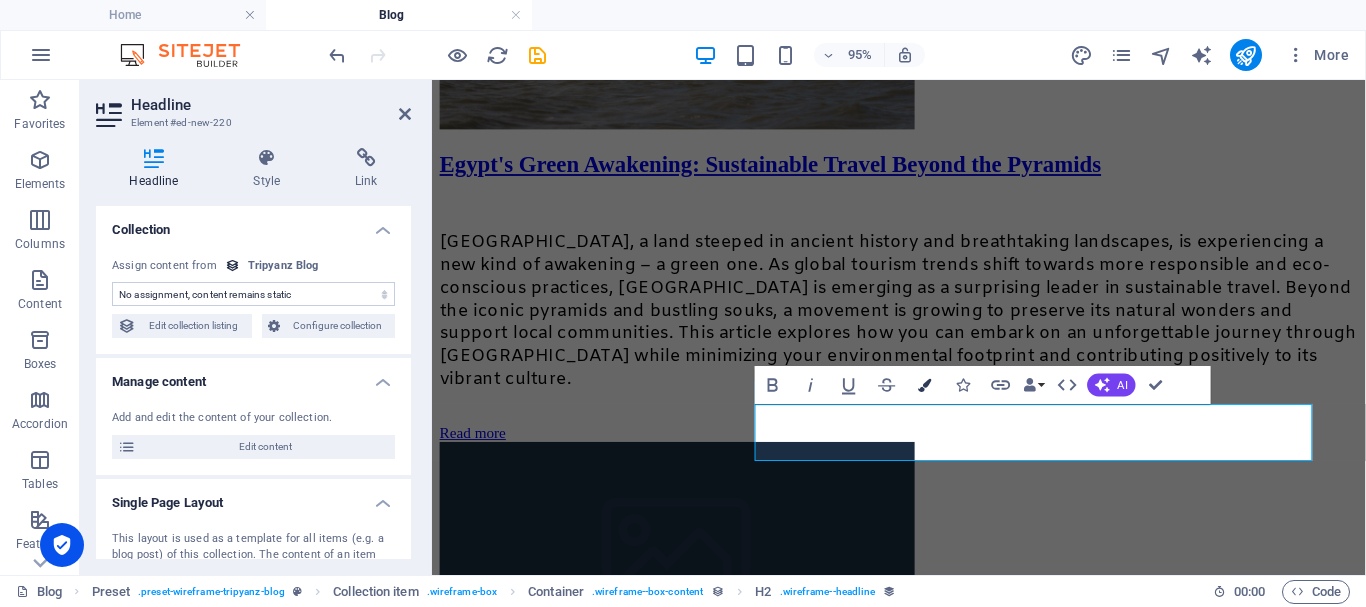 click on "Colors" at bounding box center (925, 385) 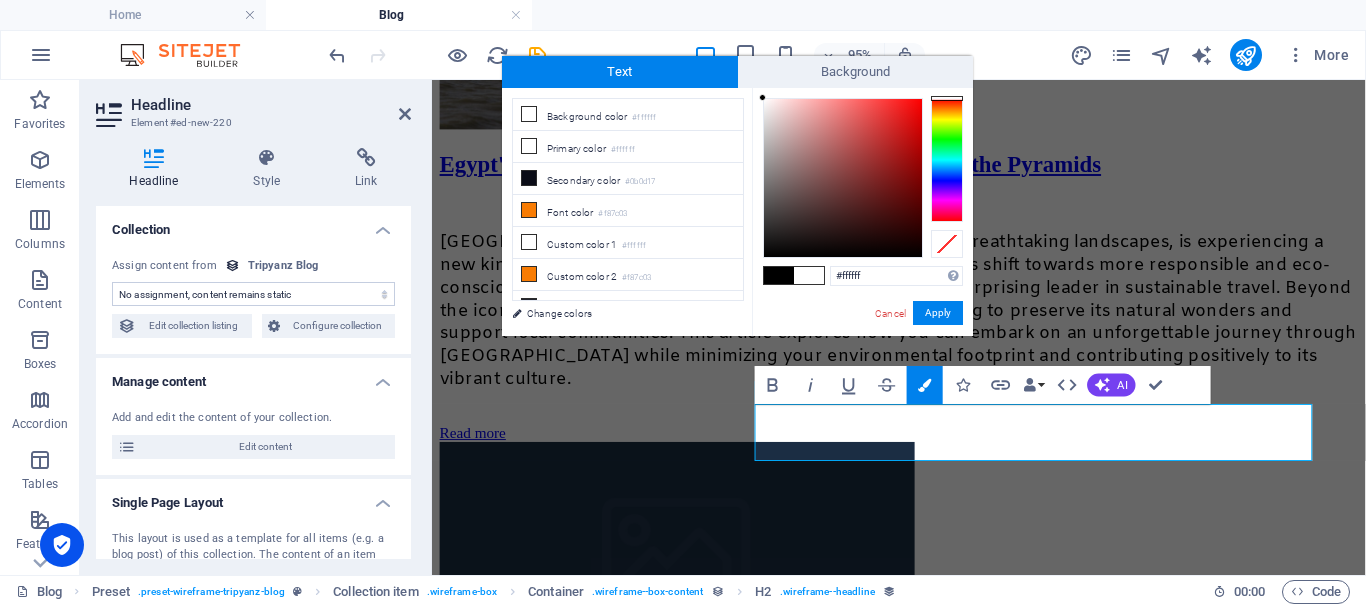 click at bounding box center (779, 275) 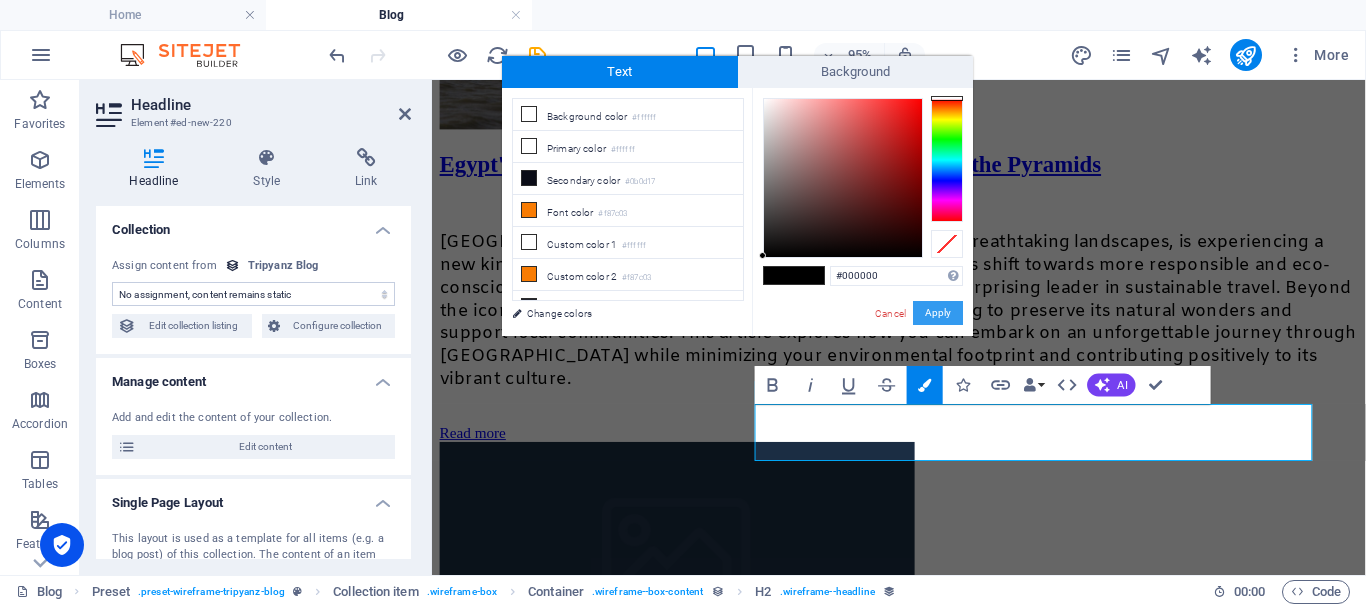 click on "Apply" at bounding box center (938, 313) 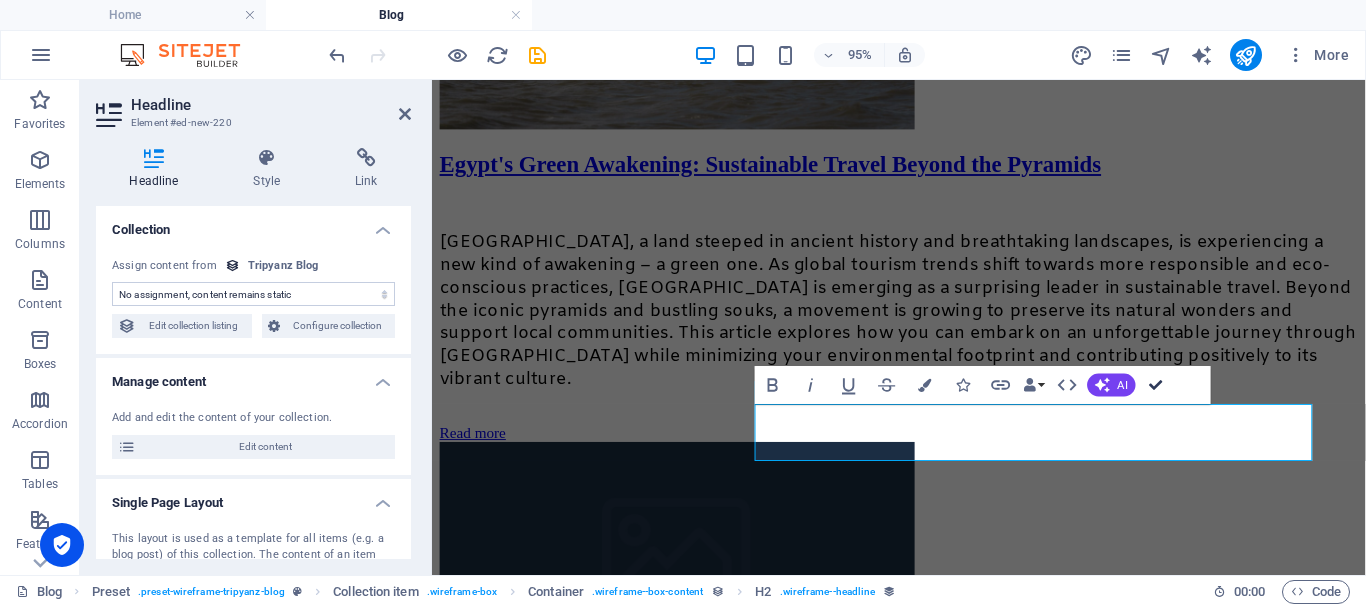 drag, startPoint x: 1154, startPoint y: 380, endPoint x: 1074, endPoint y: 296, distance: 116 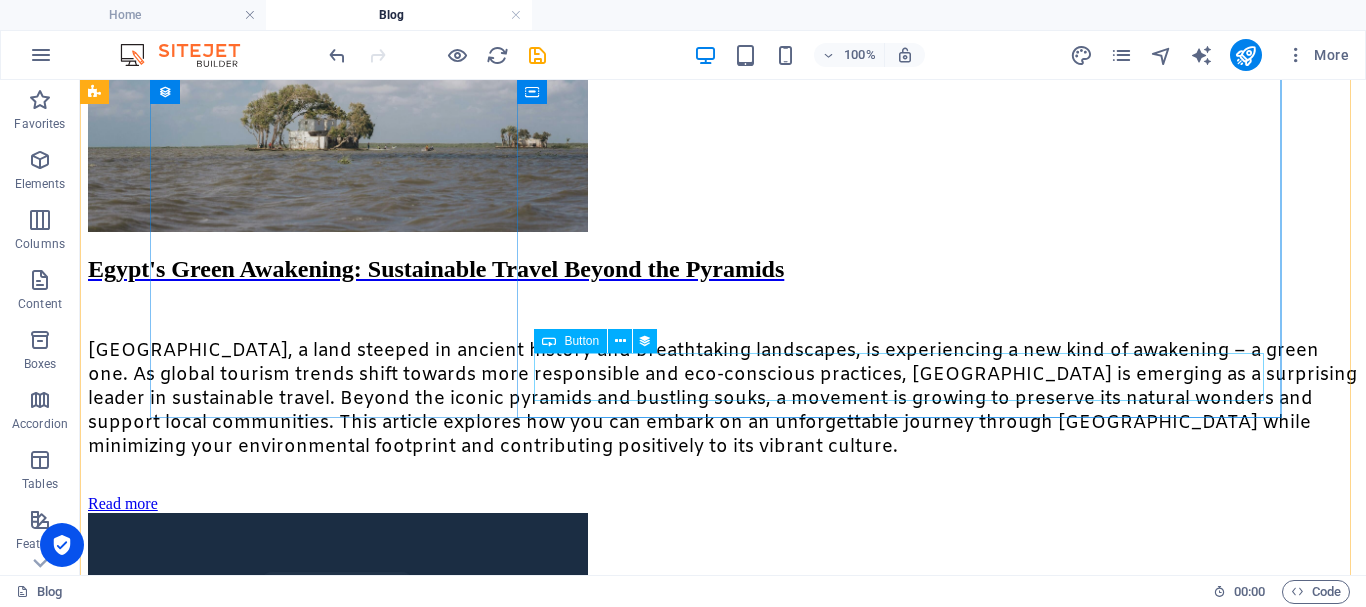 scroll, scrollTop: 300, scrollLeft: 0, axis: vertical 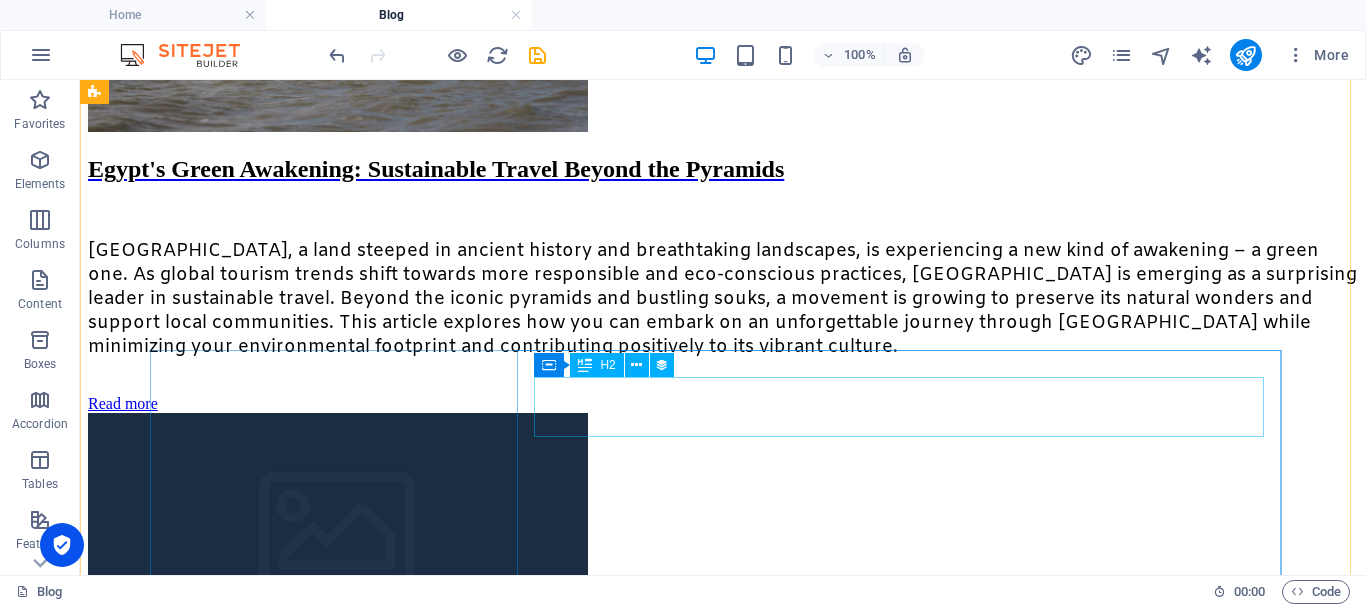 click on "Egypt's Green Awakening: Sustainable Travel Beyond the Pyramids" at bounding box center (723, 700) 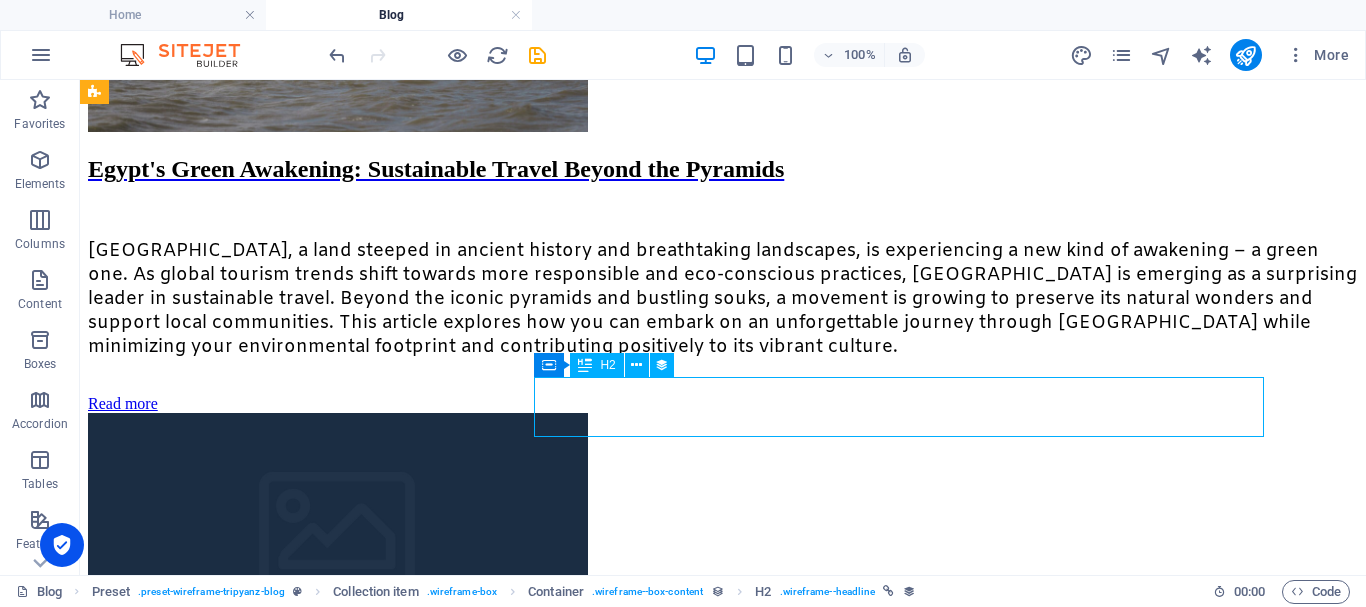click on "Egypt's Green Awakening: Sustainable Travel Beyond the Pyramids" at bounding box center [723, 700] 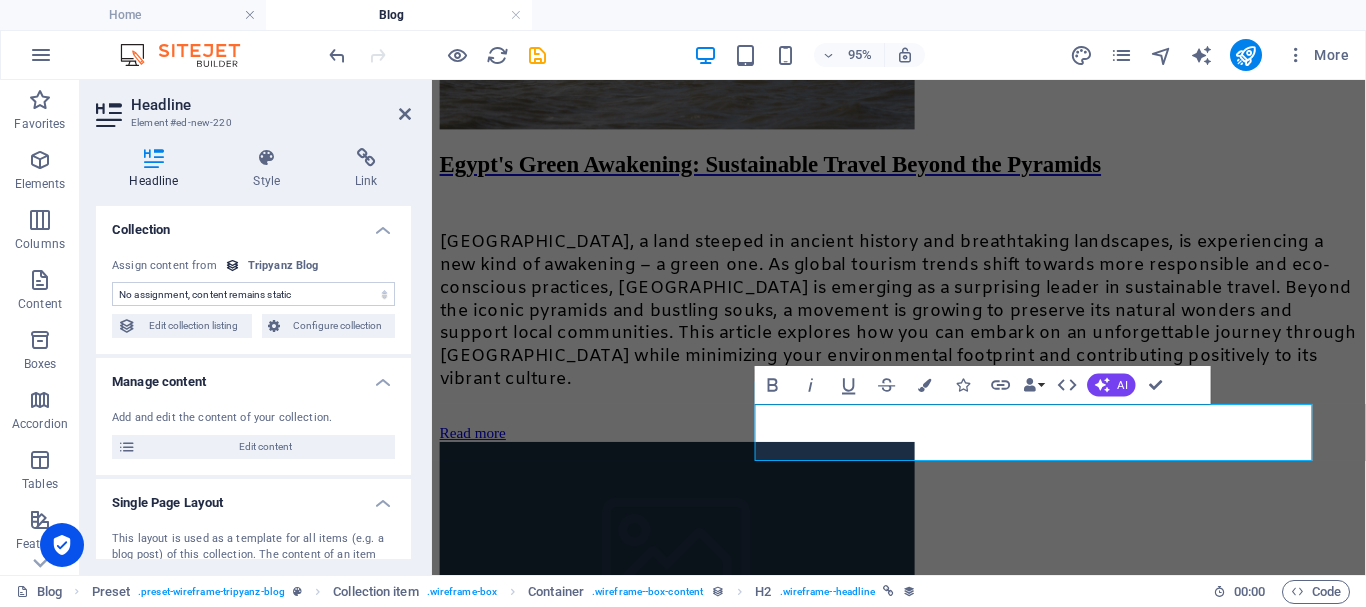 click on "No assignment, content remains static Created at (Date) Updated at (Date) Name (Plain Text) Slug (Plain Text) Description (Rich Text) Content (CMS) Image (File) Publishing Date (Date) Status (Choice) Read More Button (Rich Text)" at bounding box center (253, 294) 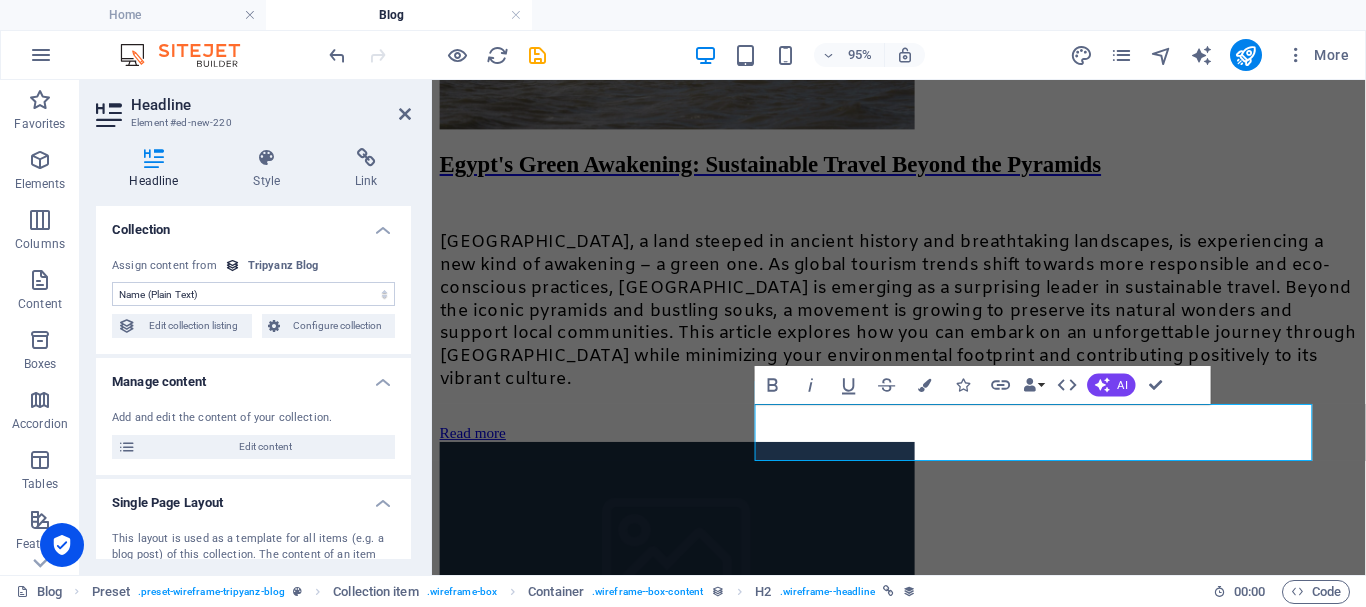click on "No assignment, content remains static Created at (Date) Updated at (Date) Name (Plain Text) Slug (Plain Text) Description (Rich Text) Content (CMS) Image (File) Publishing Date (Date) Status (Choice) Read More Button (Rich Text)" at bounding box center (253, 294) 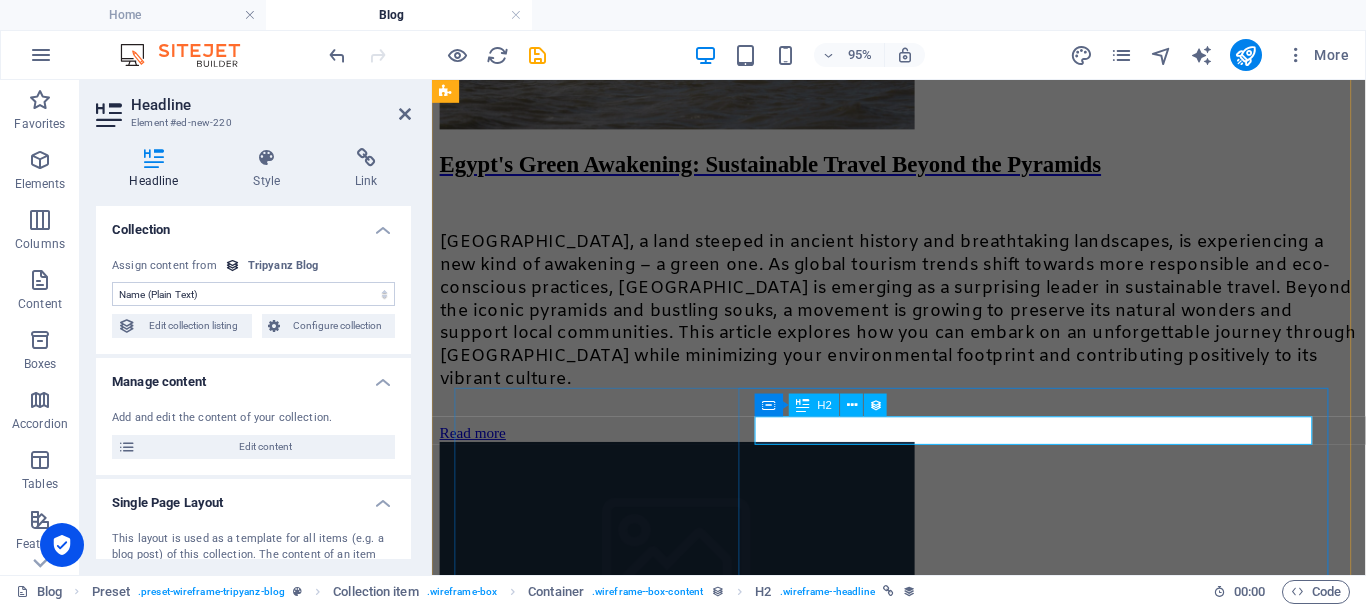 click on "Item 3" at bounding box center (923, 748) 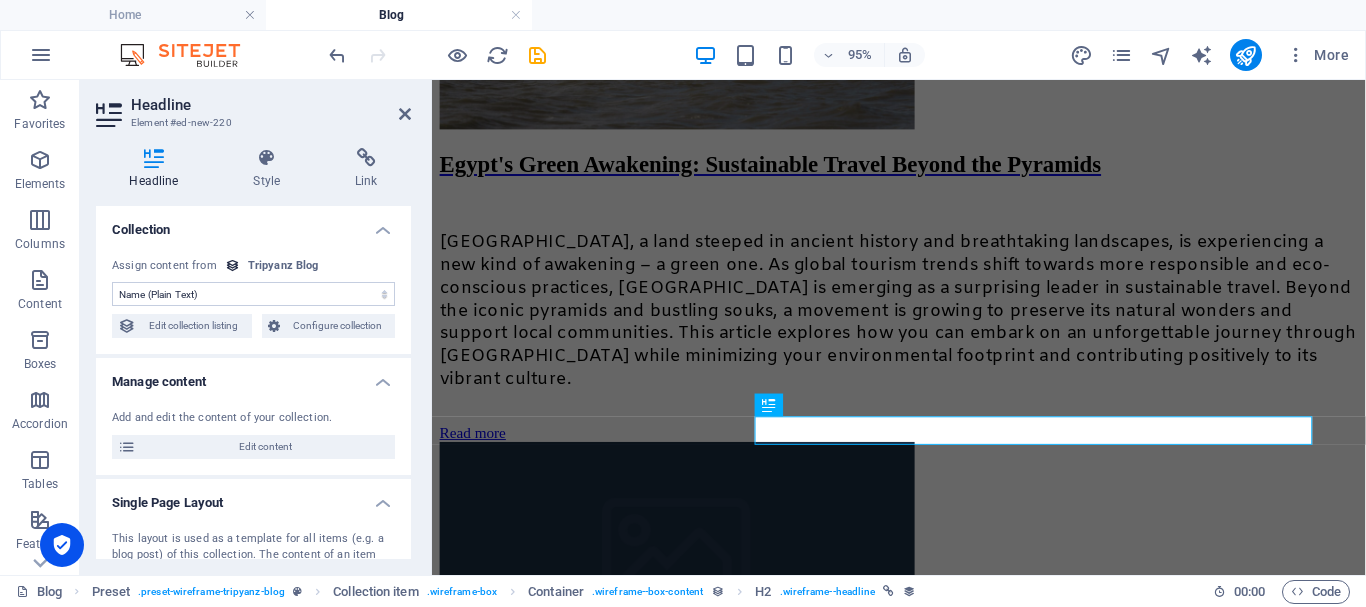 click on "No assignment, content remains static Created at (Date) Updated at (Date) Name (Plain Text) Slug (Plain Text) Description (Rich Text) Content (CMS) Image (File) Publishing Date (Date) Status (Choice) Read More Button (Rich Text)" at bounding box center [253, 294] 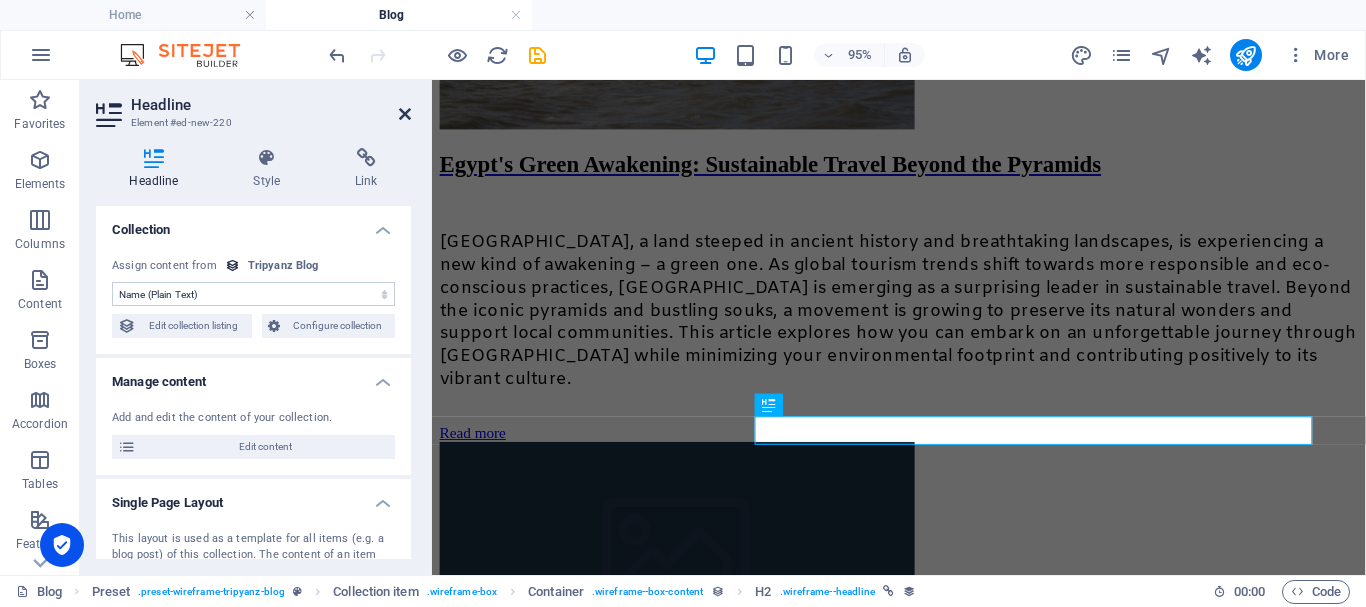 click at bounding box center (405, 114) 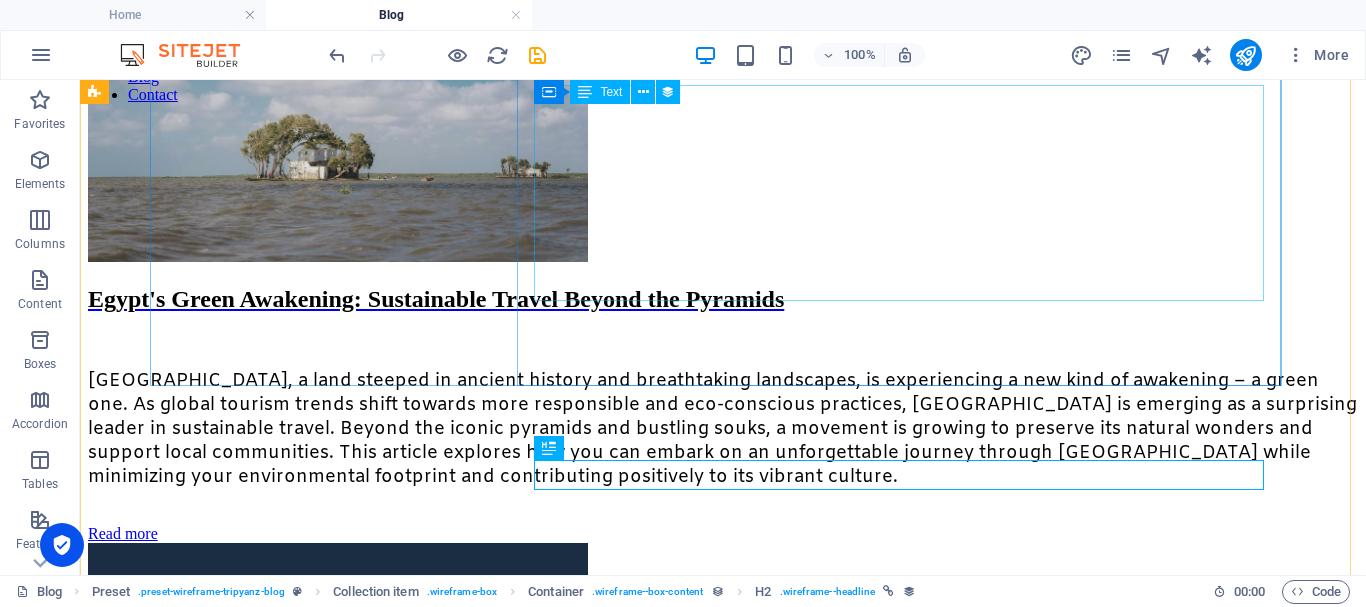 scroll, scrollTop: 46, scrollLeft: 0, axis: vertical 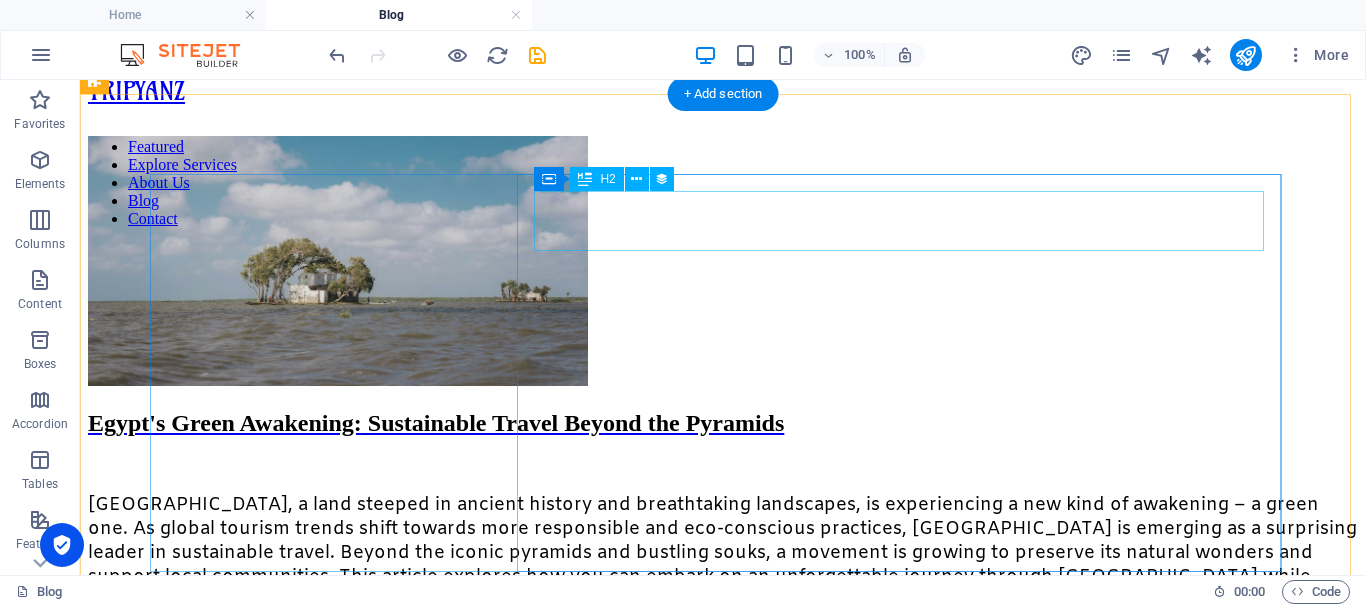 click on "Egypt's Green Awakening: Sustainable Travel Beyond the Pyramids" at bounding box center [723, 423] 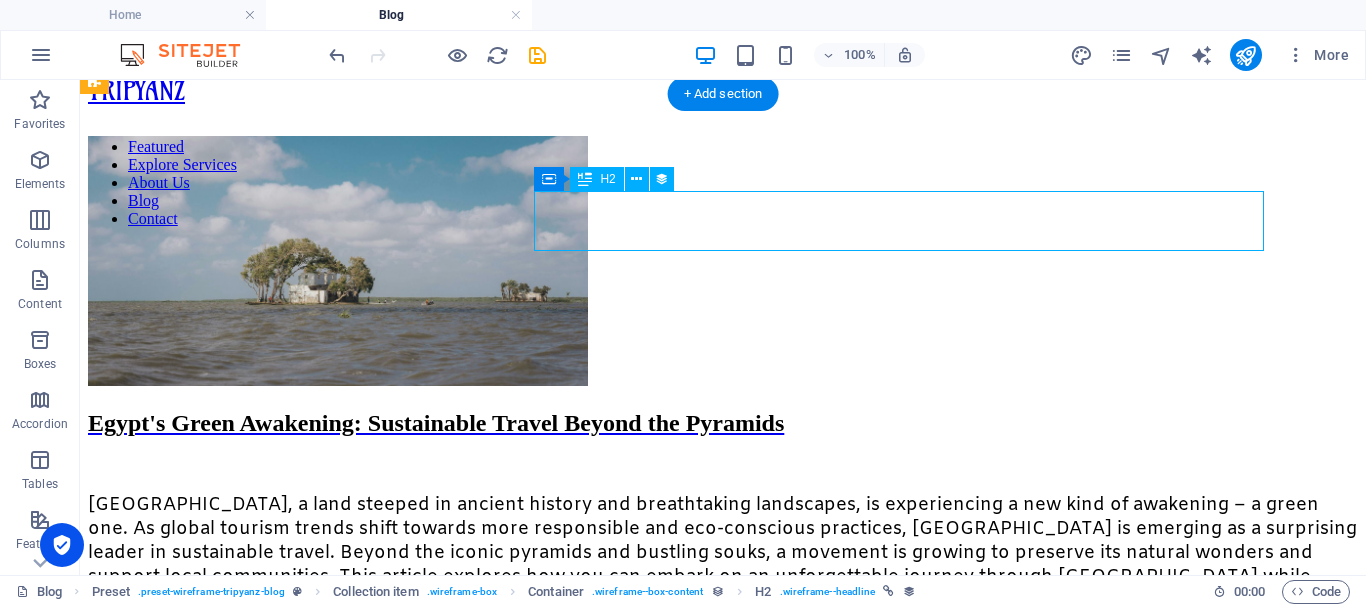 click on "Egypt's Green Awakening: Sustainable Travel Beyond the Pyramids" at bounding box center [723, 423] 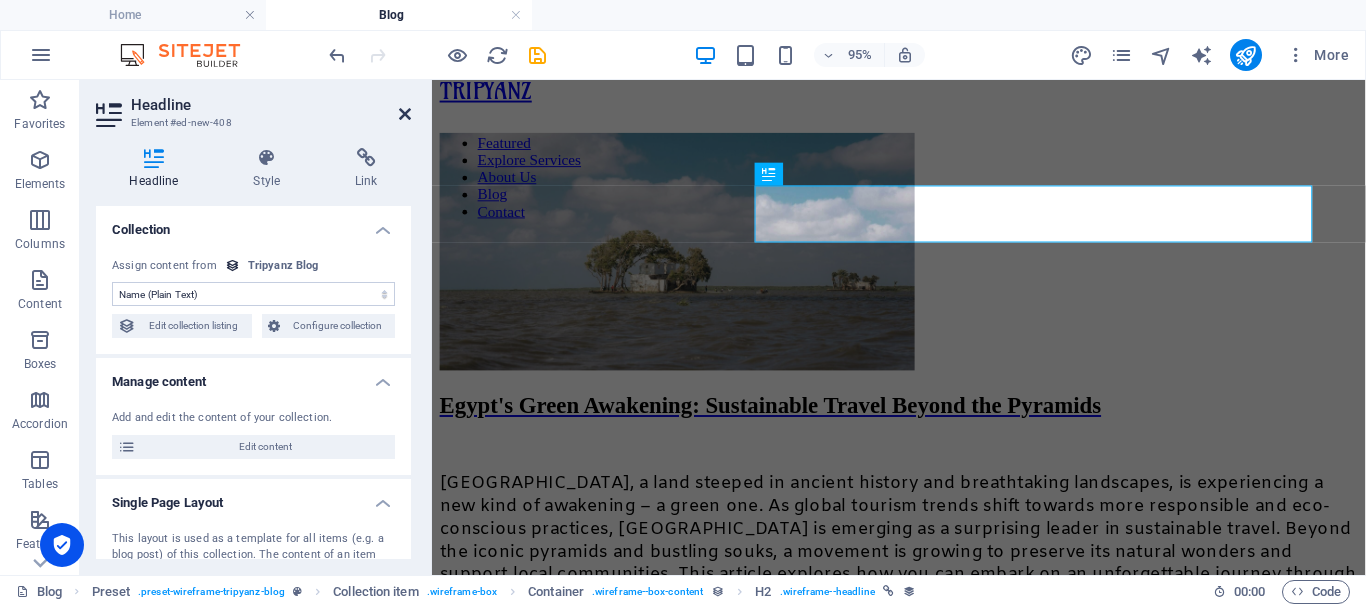 click at bounding box center (405, 114) 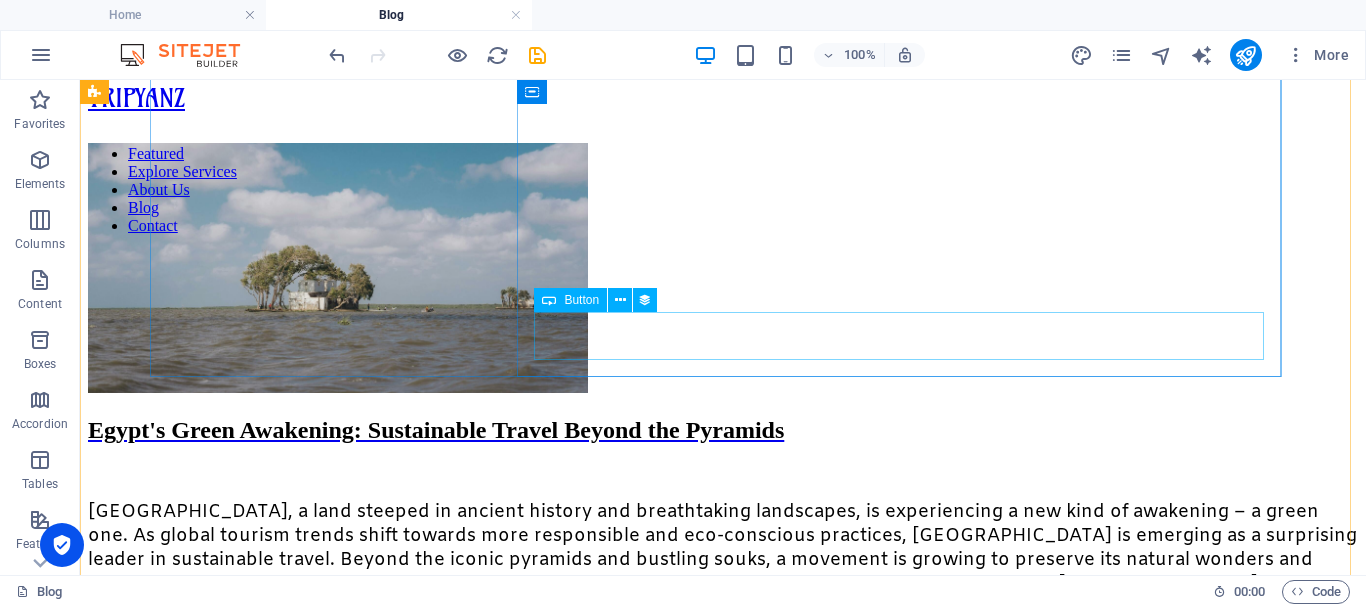 scroll, scrollTop: 0, scrollLeft: 0, axis: both 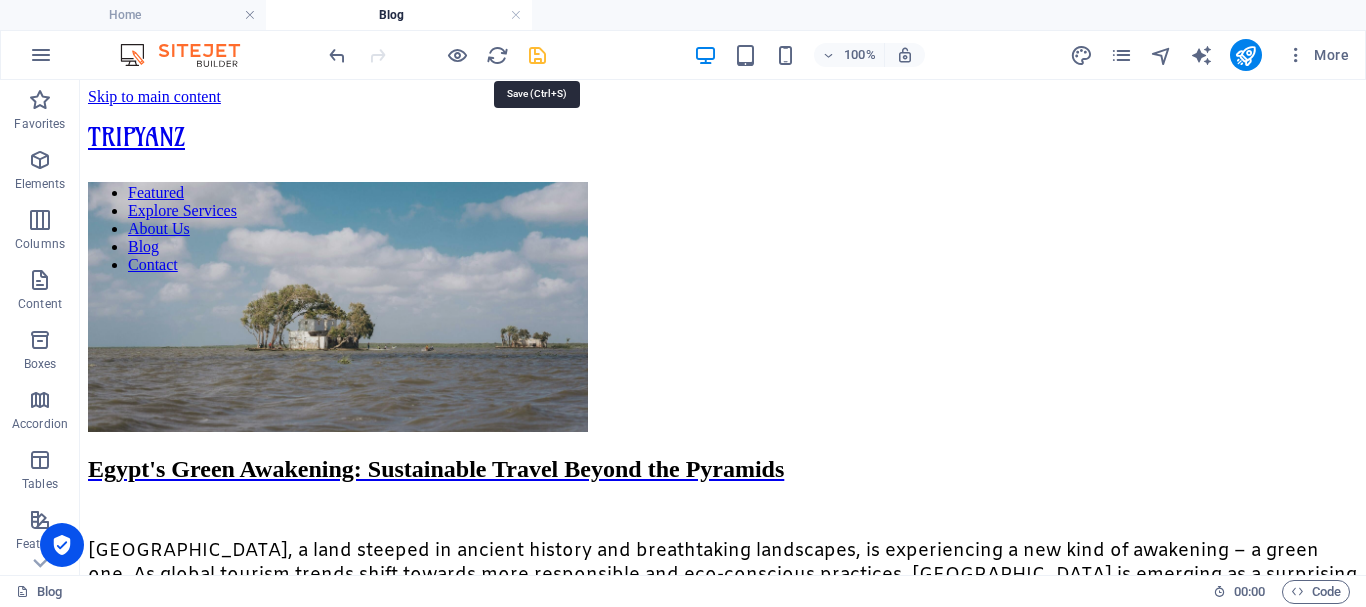click at bounding box center (537, 55) 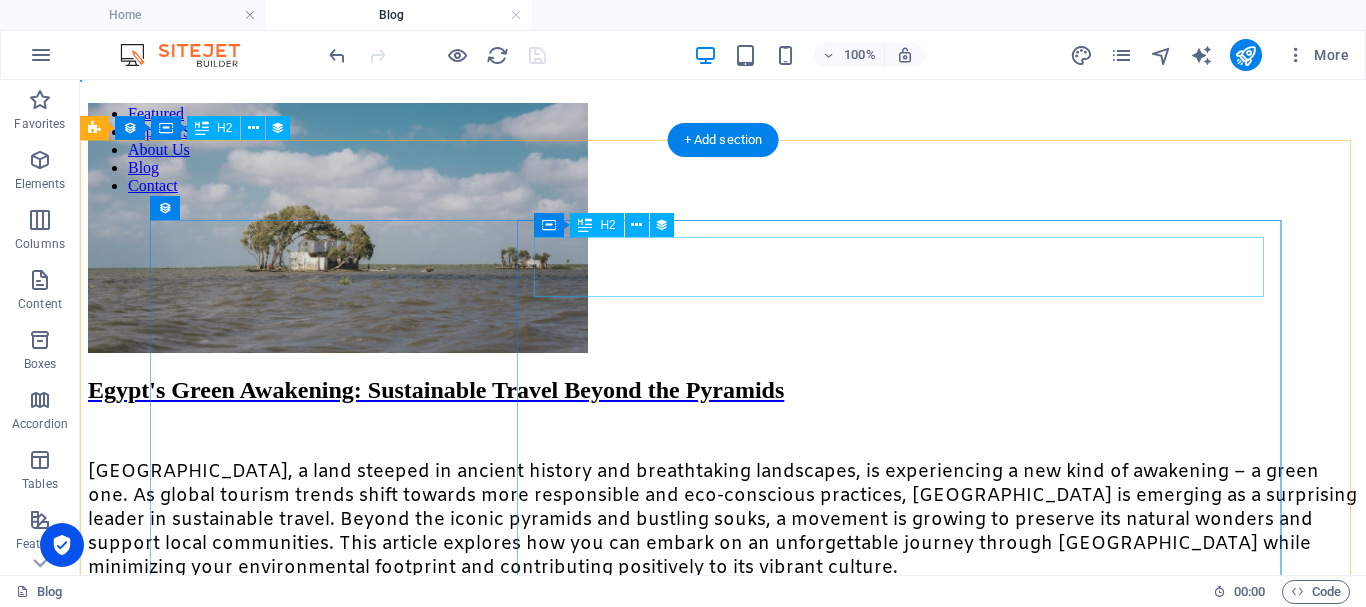 scroll, scrollTop: 100, scrollLeft: 0, axis: vertical 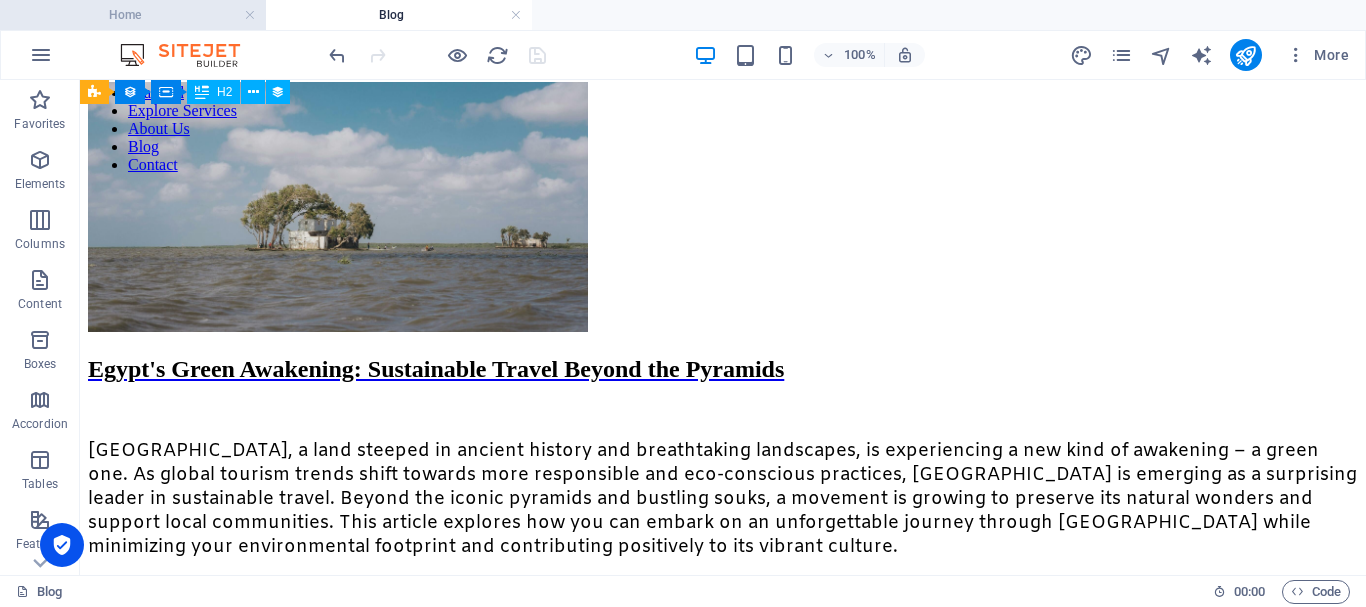 click on "Home" at bounding box center [133, 15] 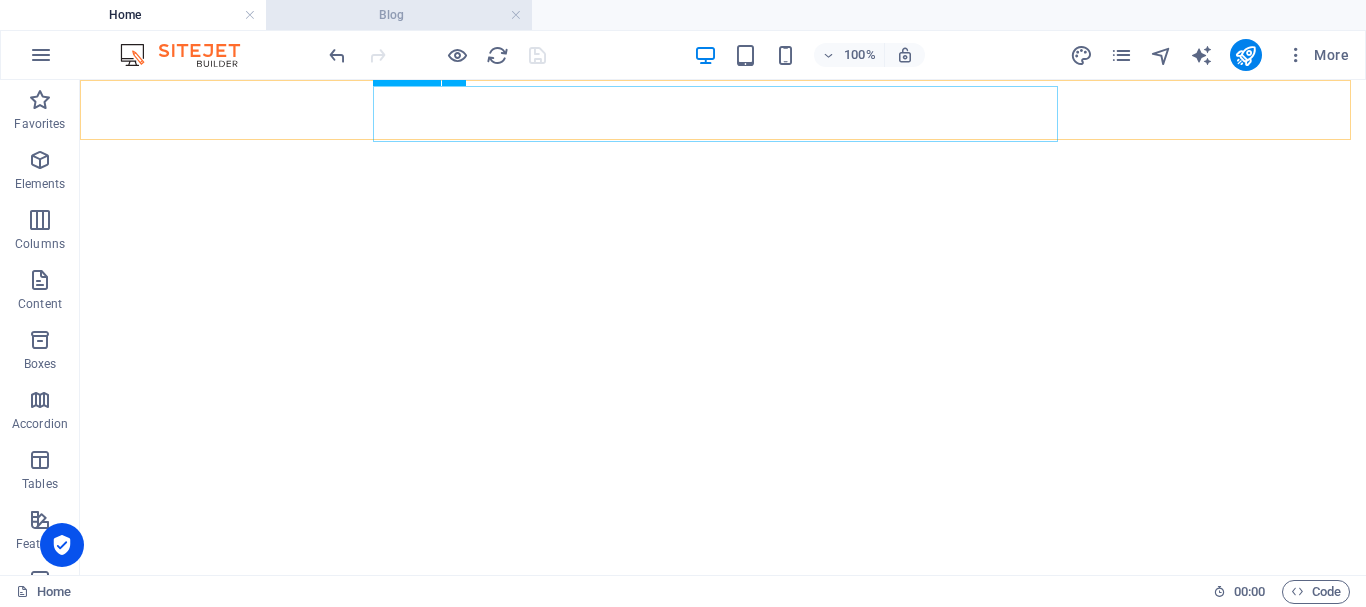 scroll, scrollTop: 852, scrollLeft: 0, axis: vertical 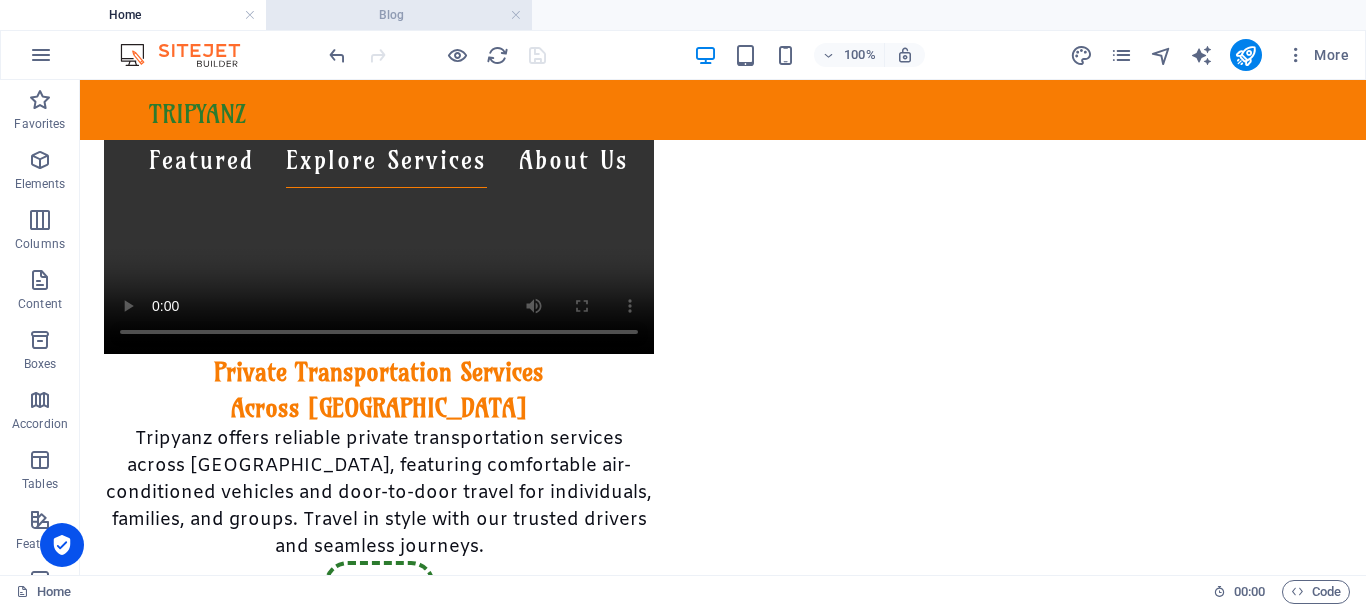 click on "Blog" at bounding box center [399, 15] 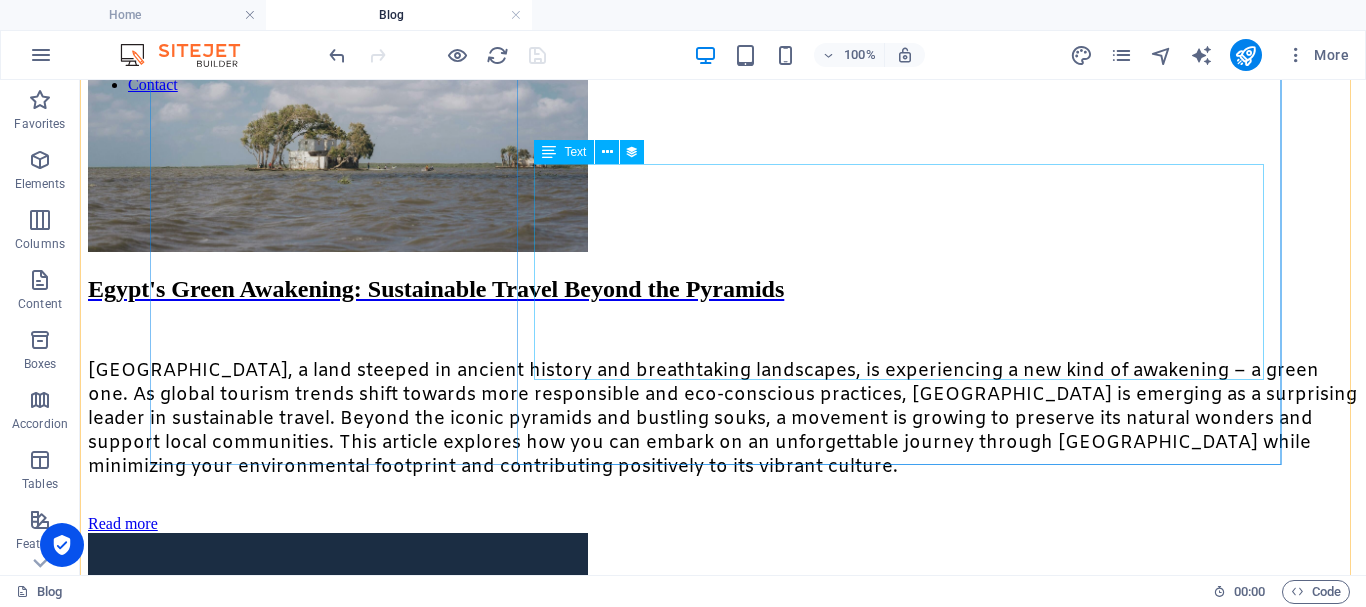 scroll, scrollTop: 200, scrollLeft: 0, axis: vertical 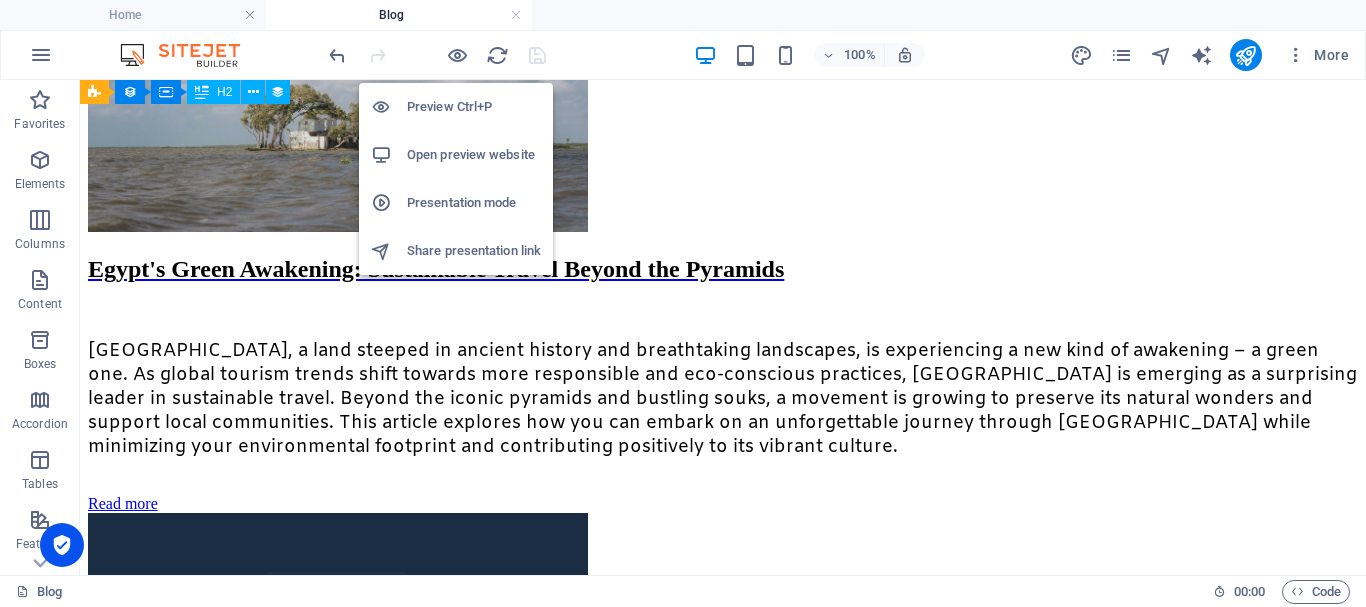click on "Open preview website" at bounding box center (474, 155) 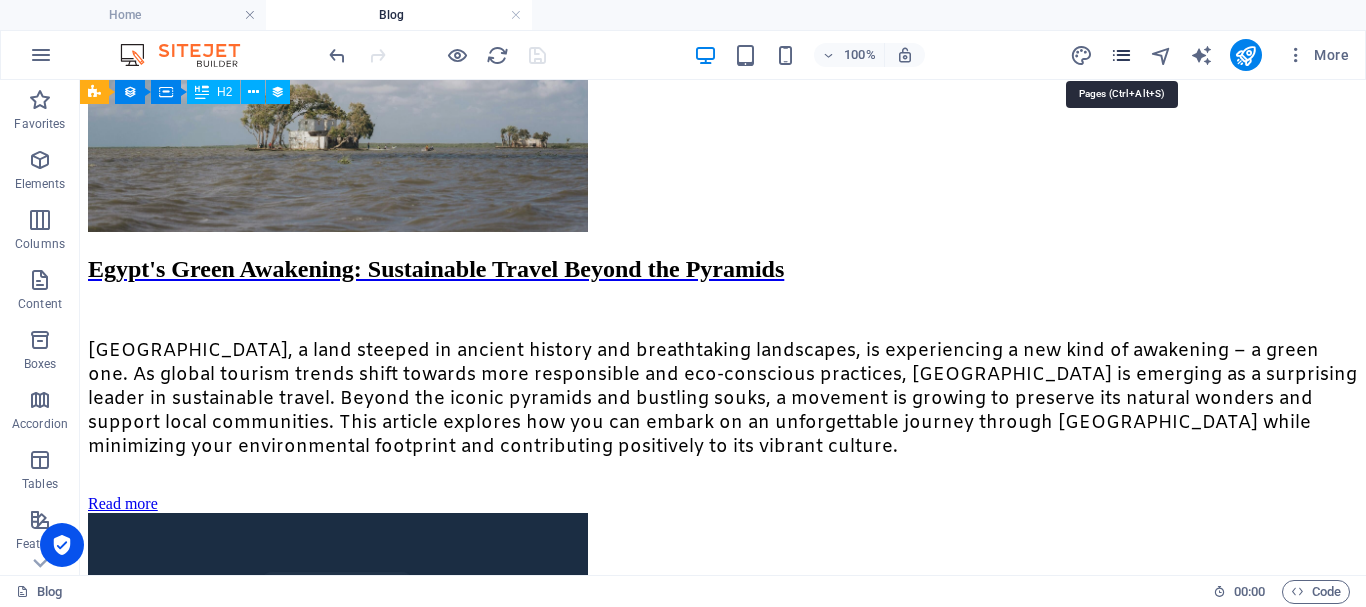 click at bounding box center [1121, 55] 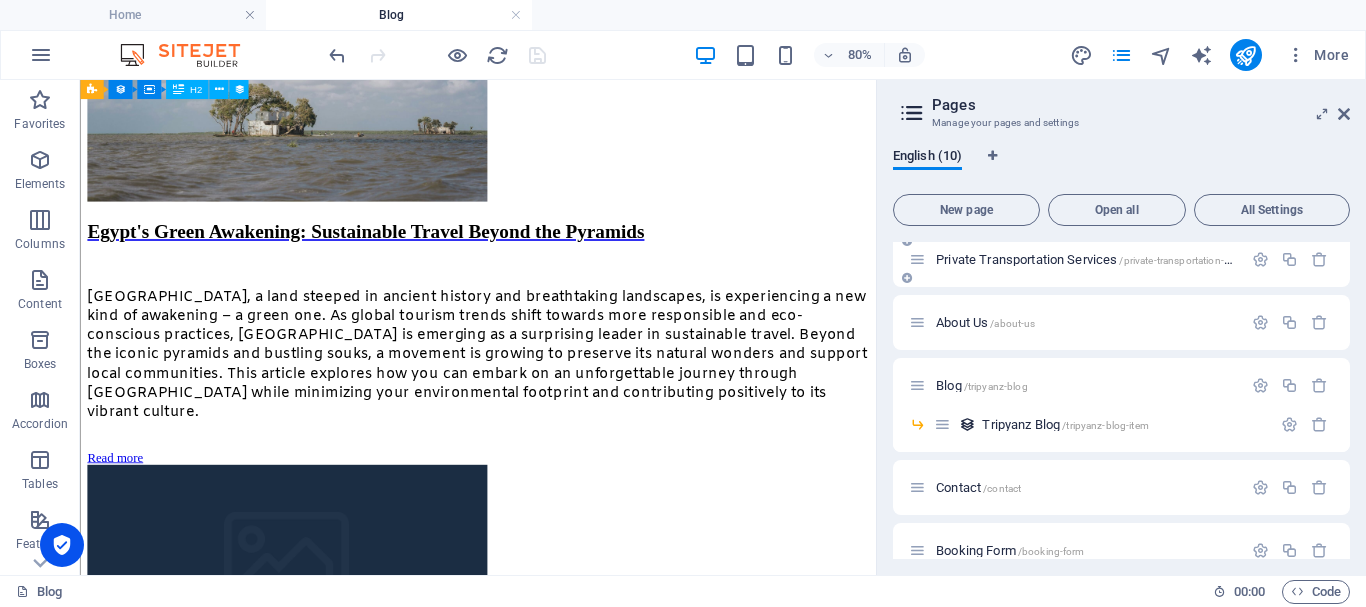 scroll, scrollTop: 100, scrollLeft: 0, axis: vertical 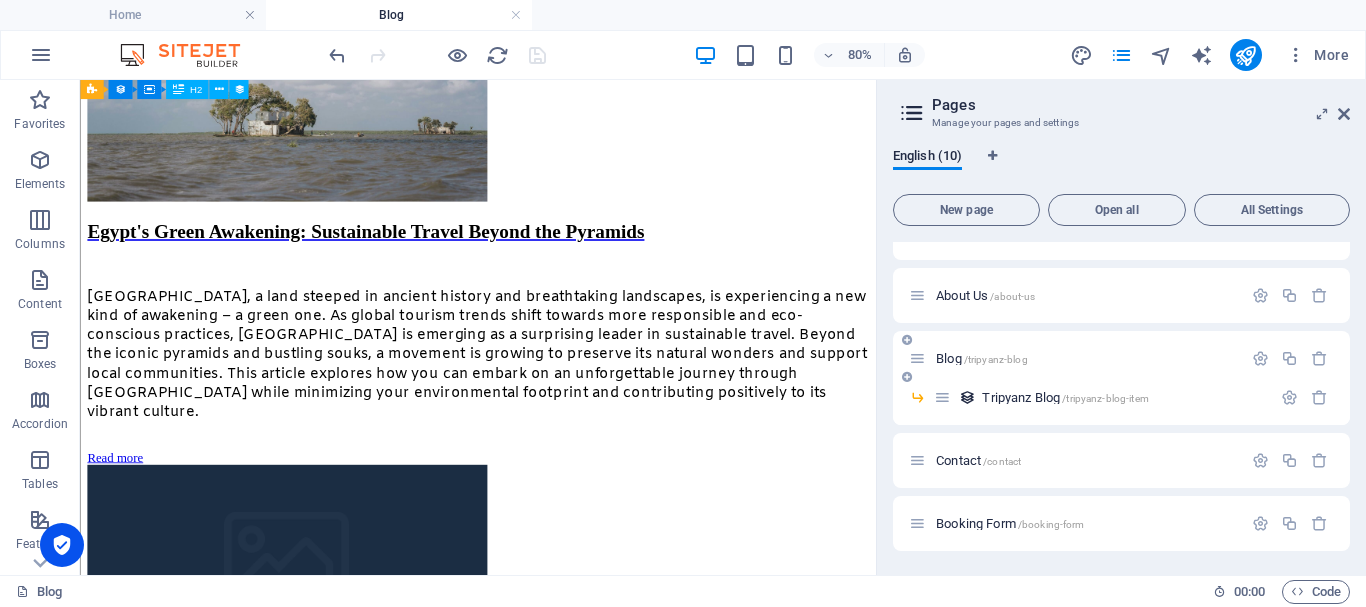 click on "Blog /tripyanz-blog" at bounding box center [982, 358] 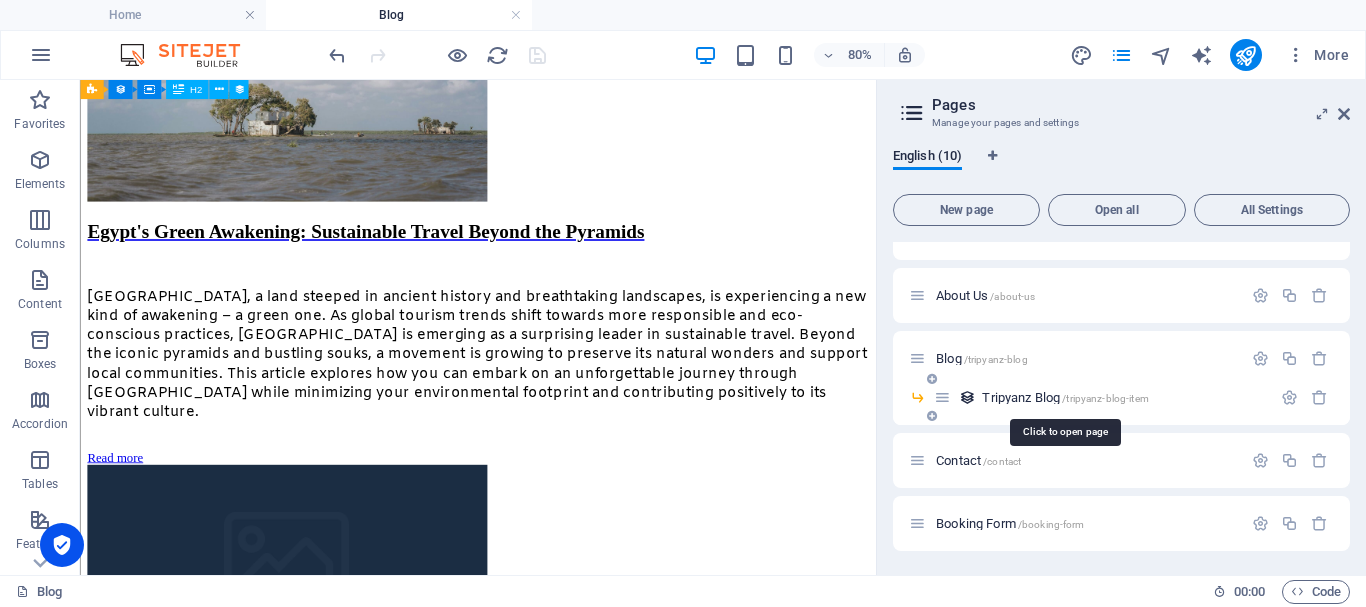 click on "Tripyanz Blog /tripyanz-blog-item" at bounding box center [1065, 397] 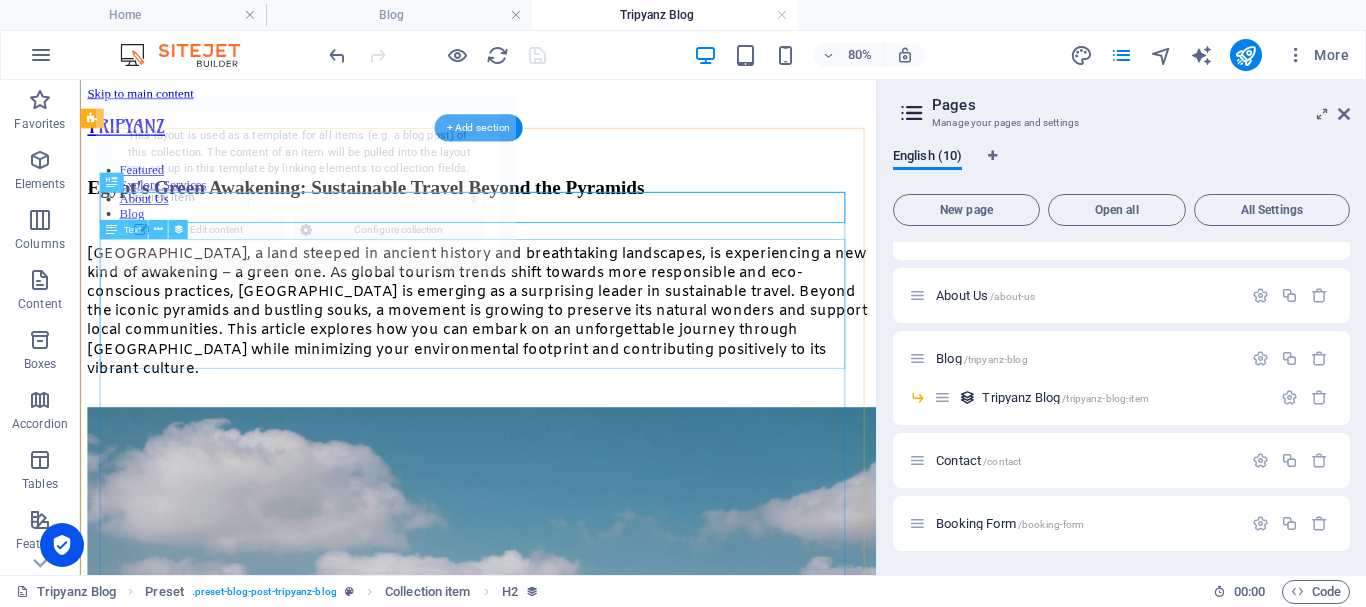 scroll, scrollTop: 0, scrollLeft: 0, axis: both 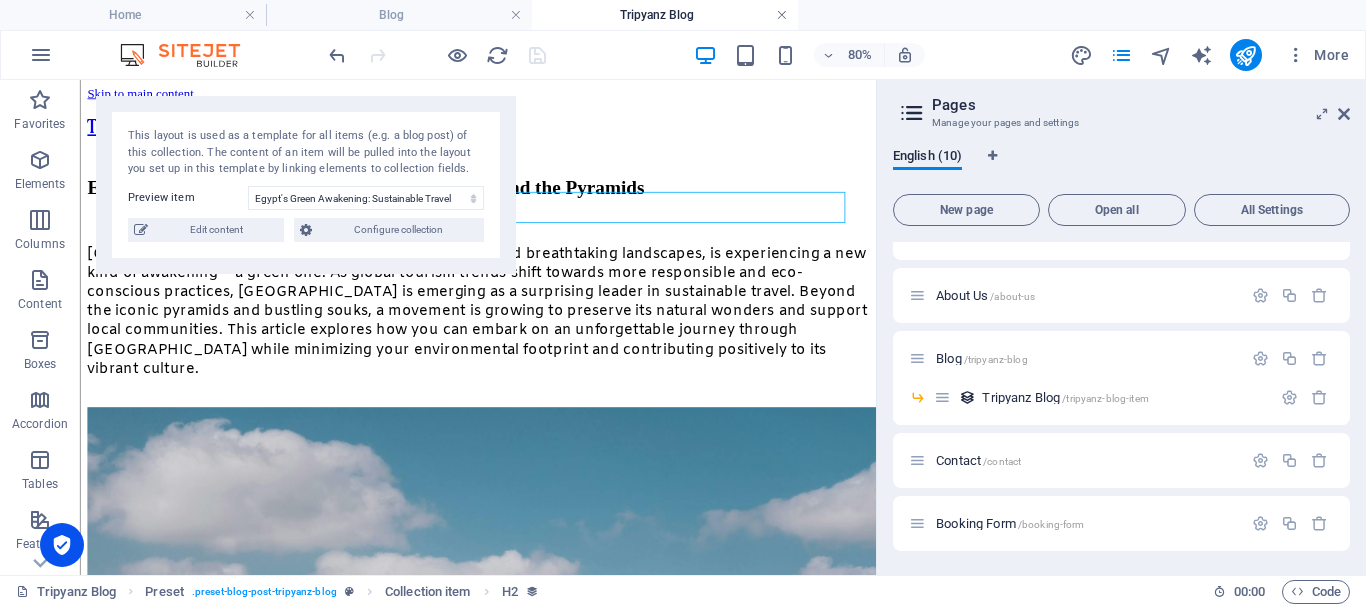 click at bounding box center (782, 15) 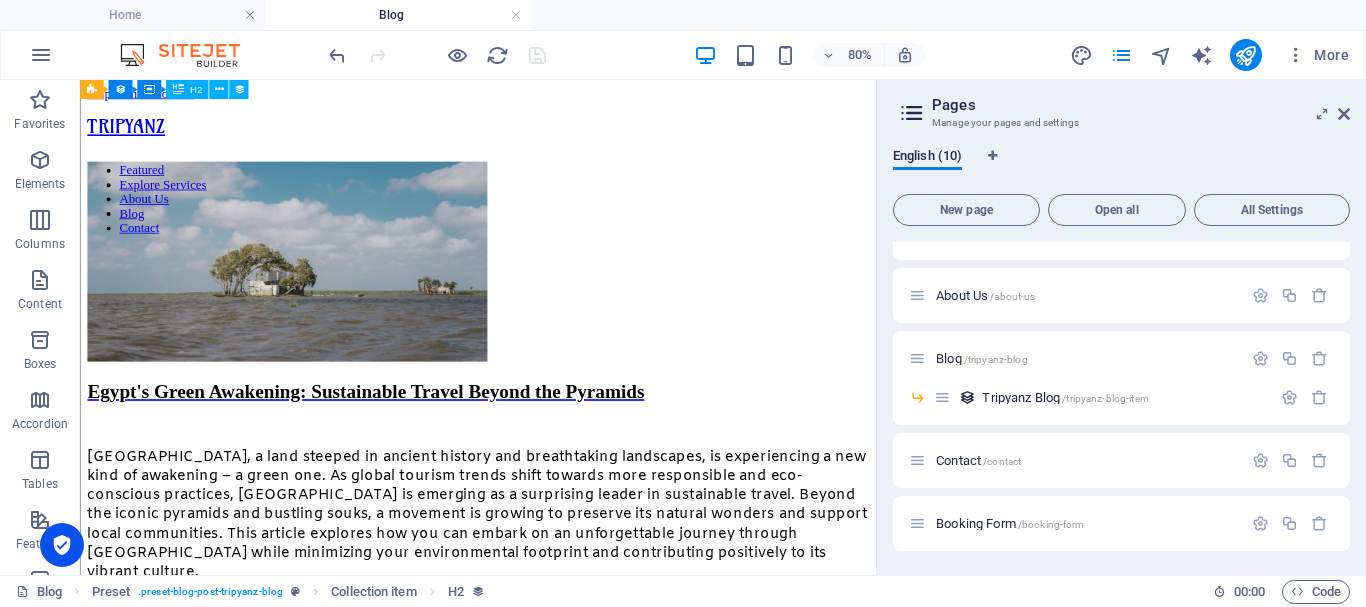 scroll, scrollTop: 200, scrollLeft: 0, axis: vertical 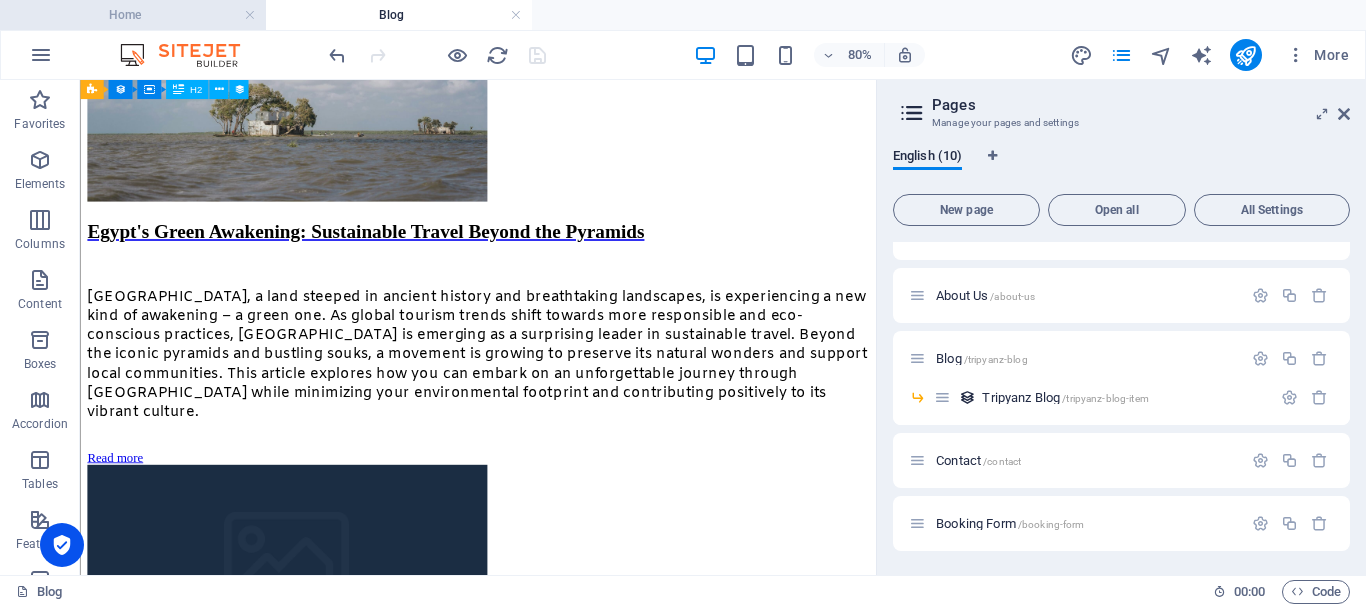 click on "Home" at bounding box center (133, 15) 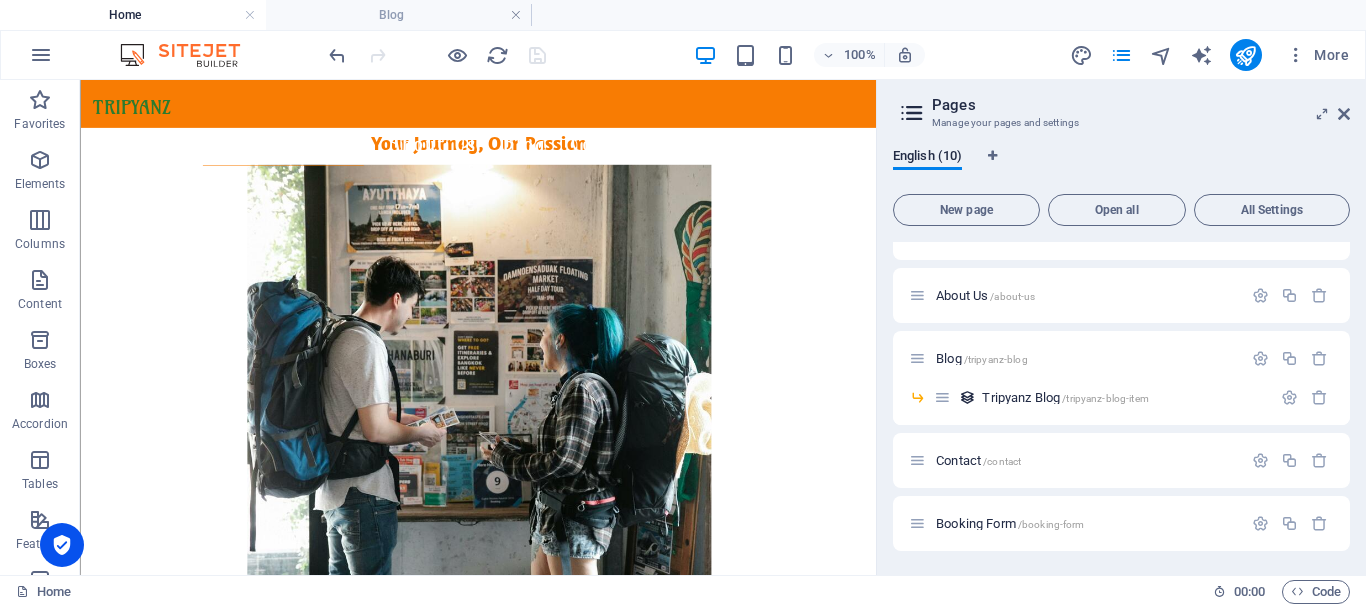 scroll, scrollTop: 852, scrollLeft: 0, axis: vertical 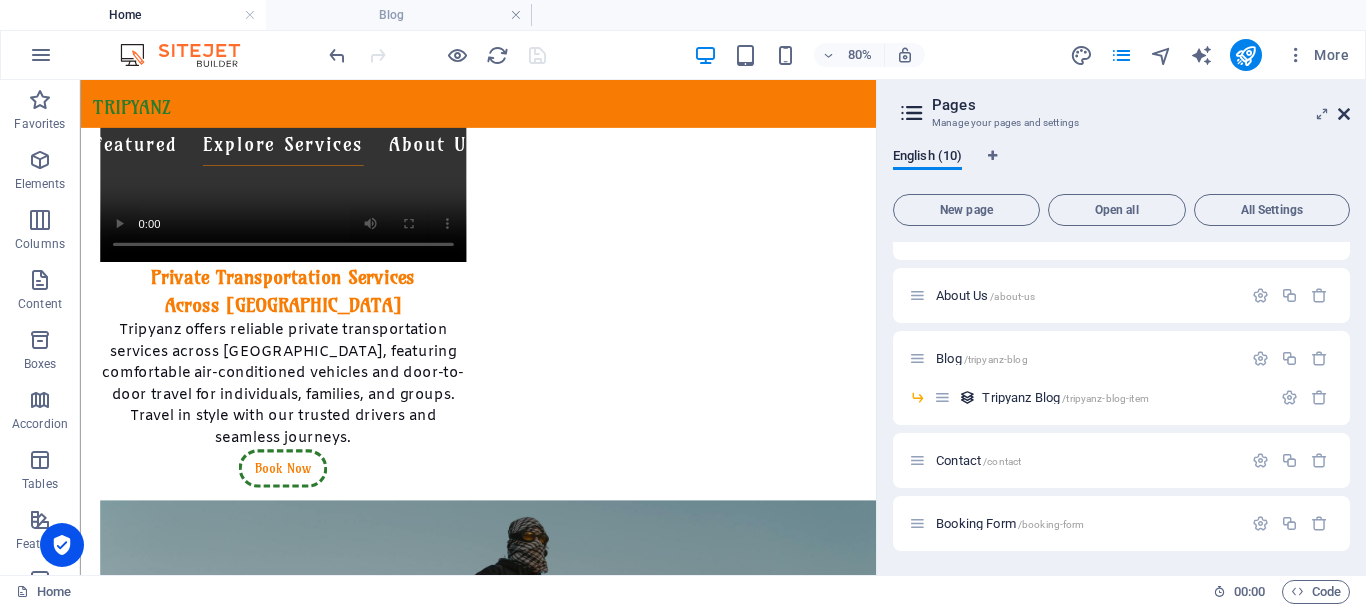 click at bounding box center [1344, 114] 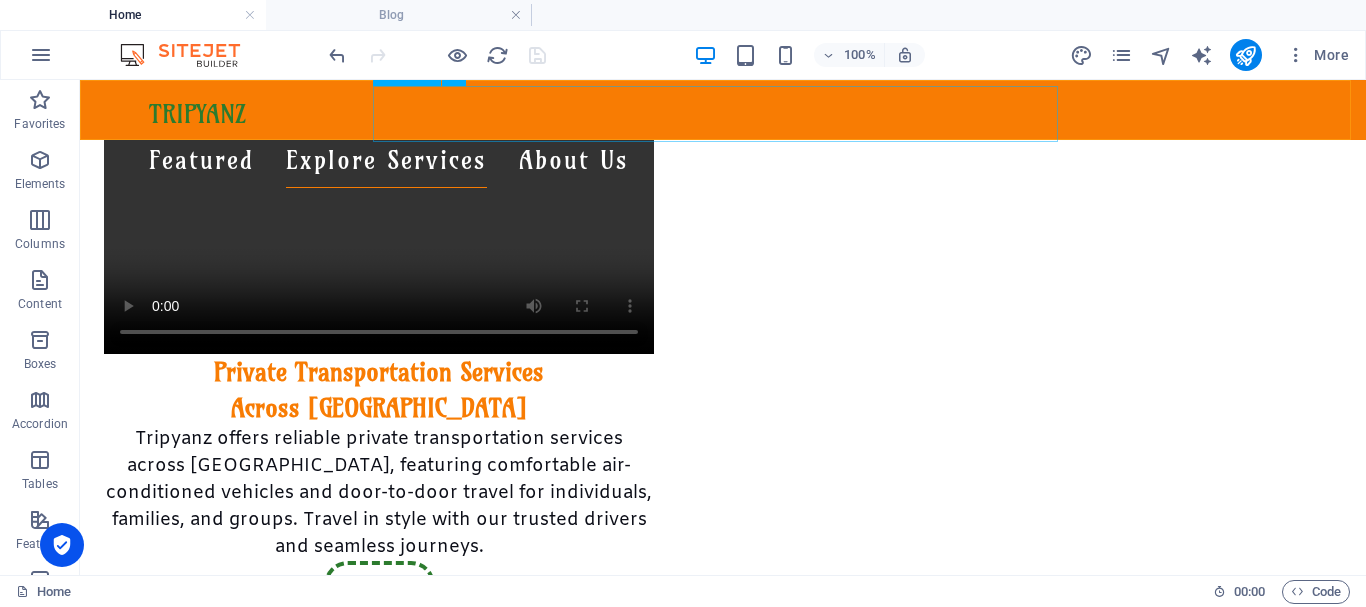 click on "Featured Explore Services About Us Blog Contact" at bounding box center (493, 160) 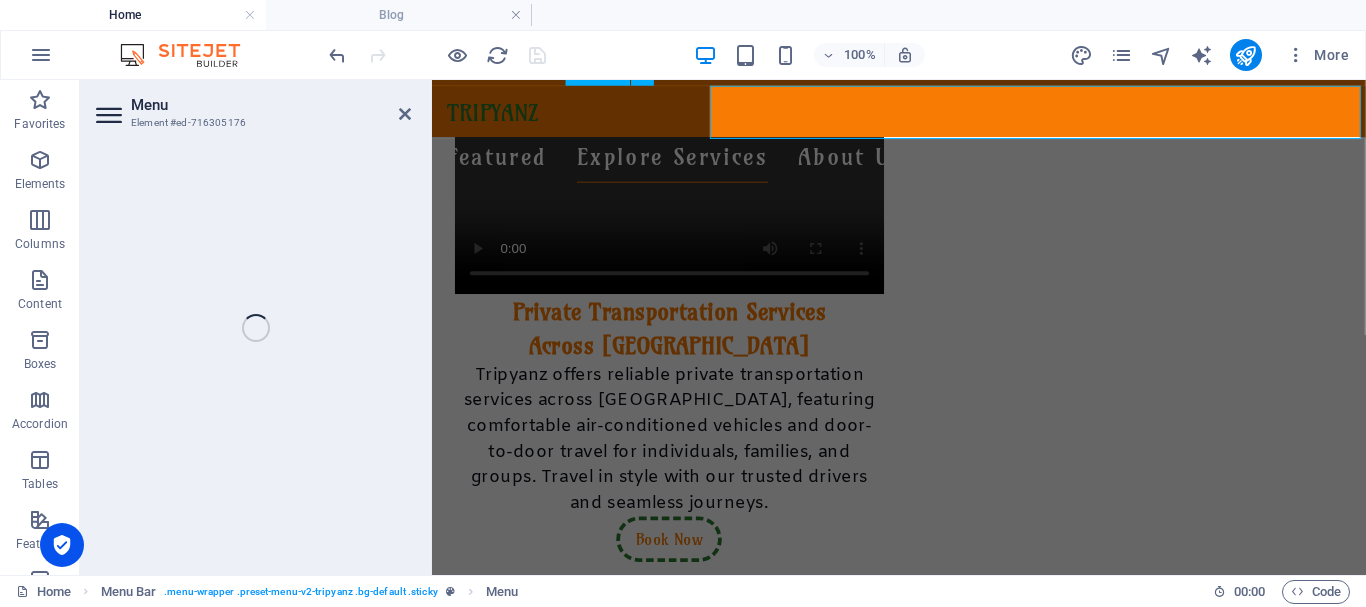 select 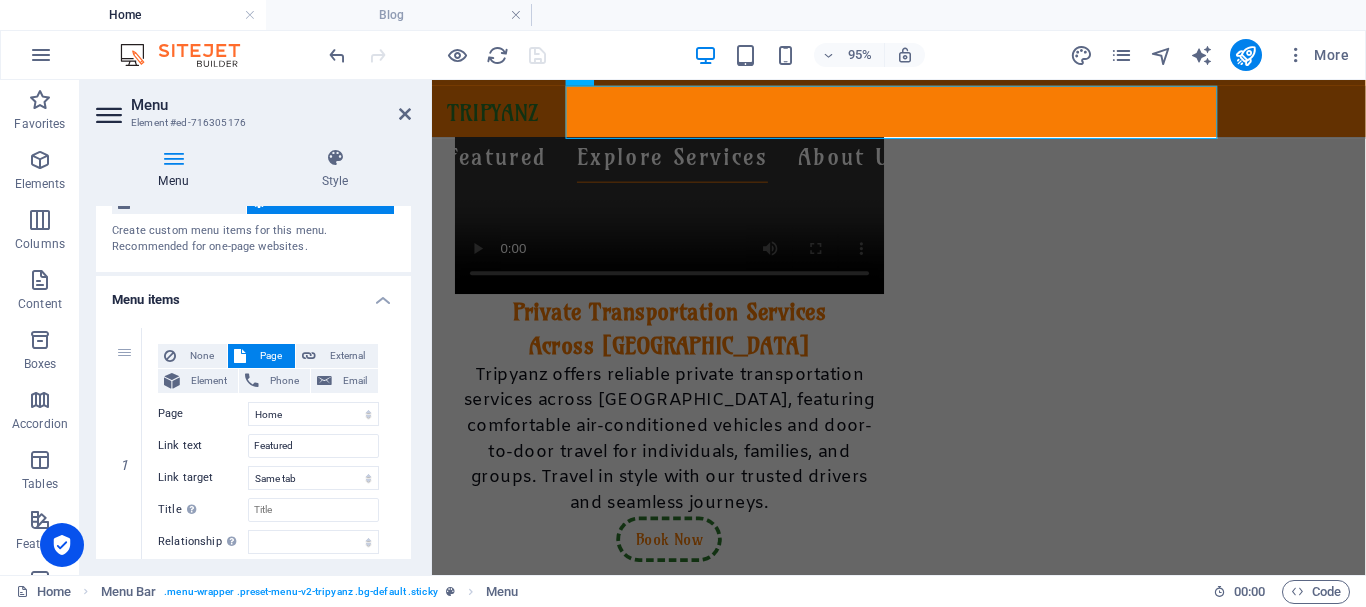 scroll, scrollTop: 100, scrollLeft: 0, axis: vertical 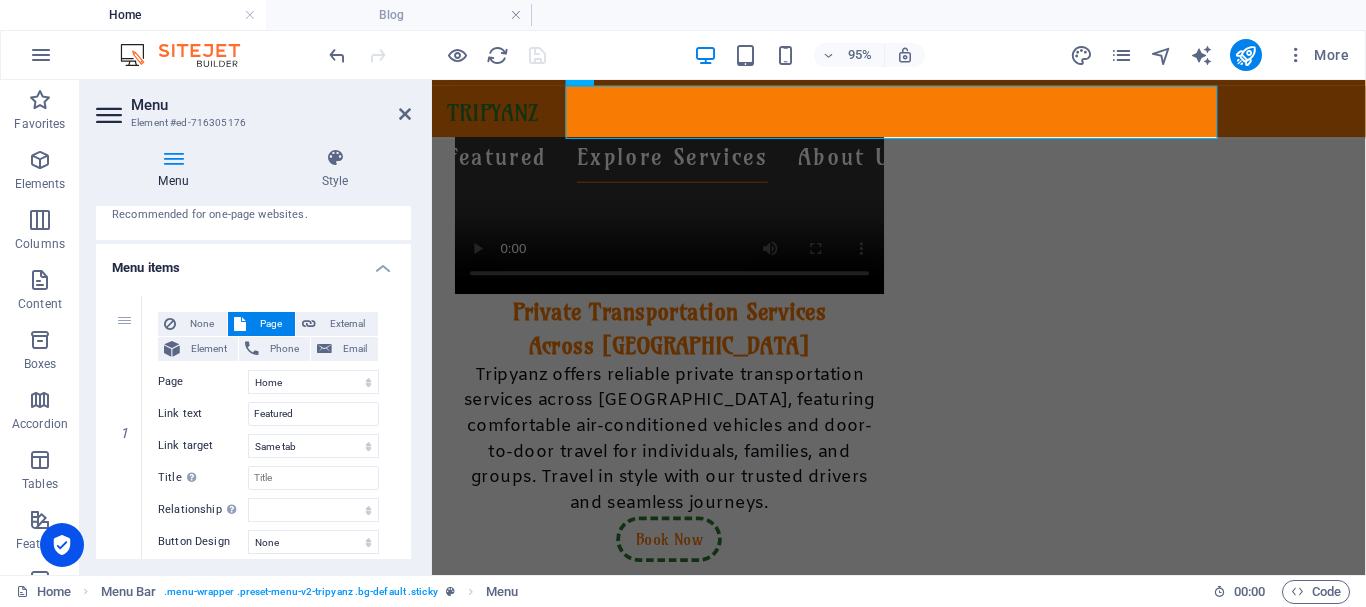 click on "Menu items" at bounding box center [253, 262] 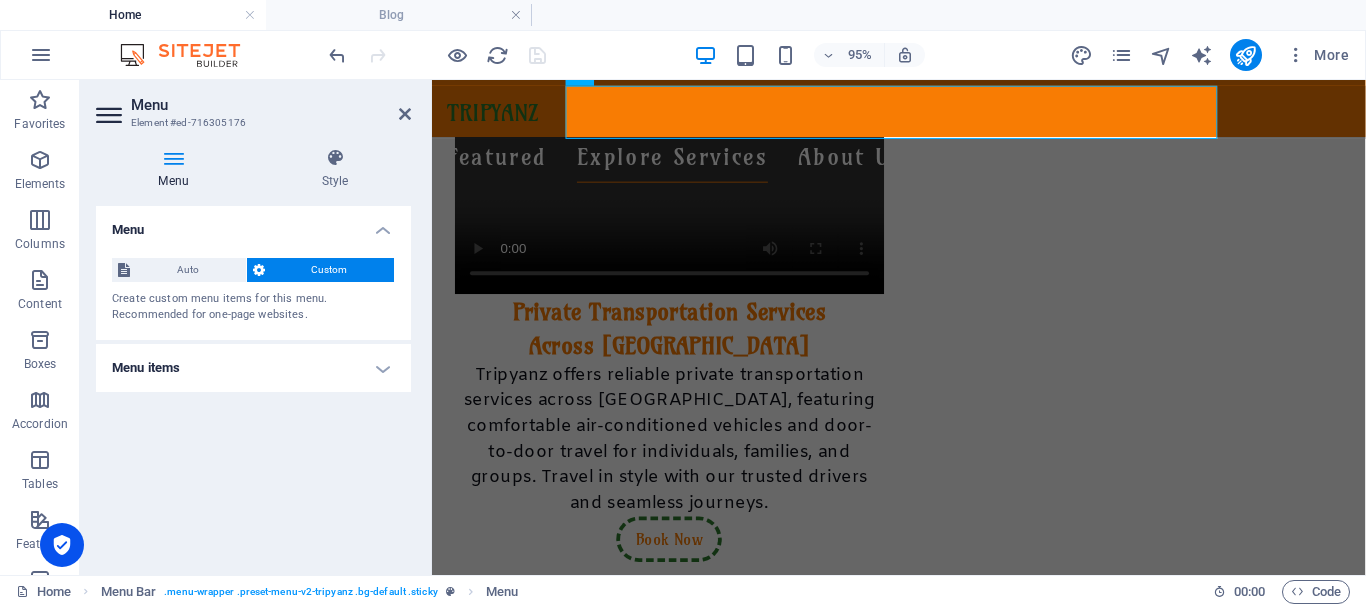 scroll, scrollTop: 0, scrollLeft: 0, axis: both 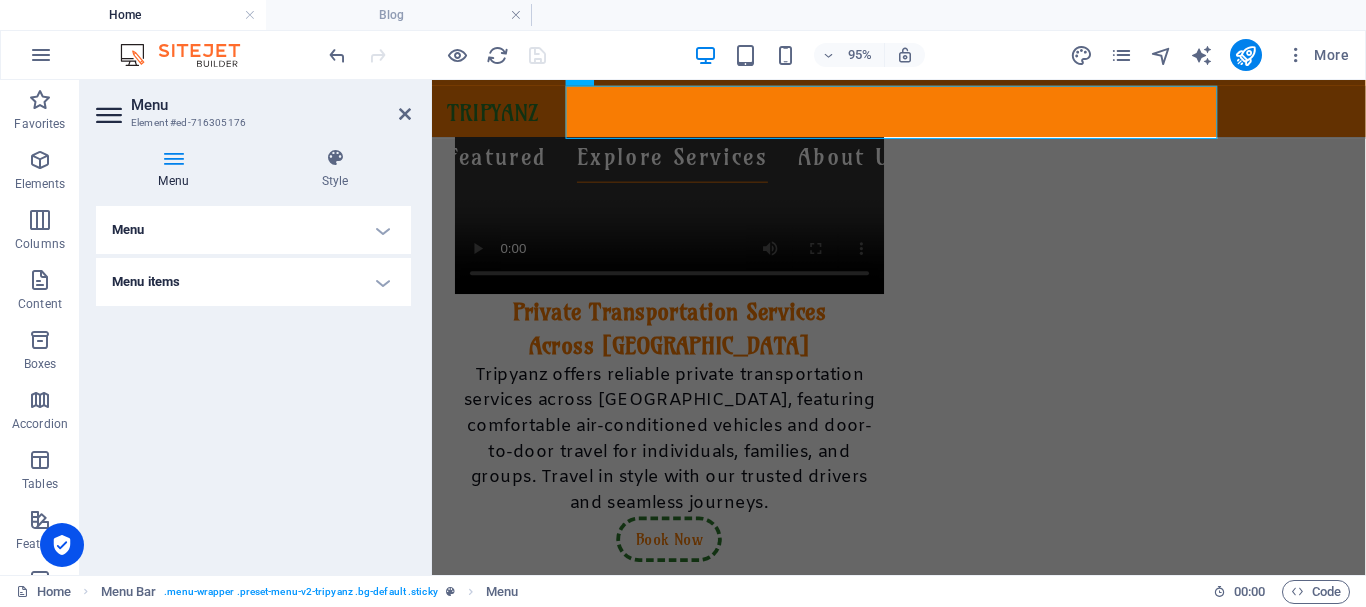click on "Menu items" at bounding box center (253, 282) 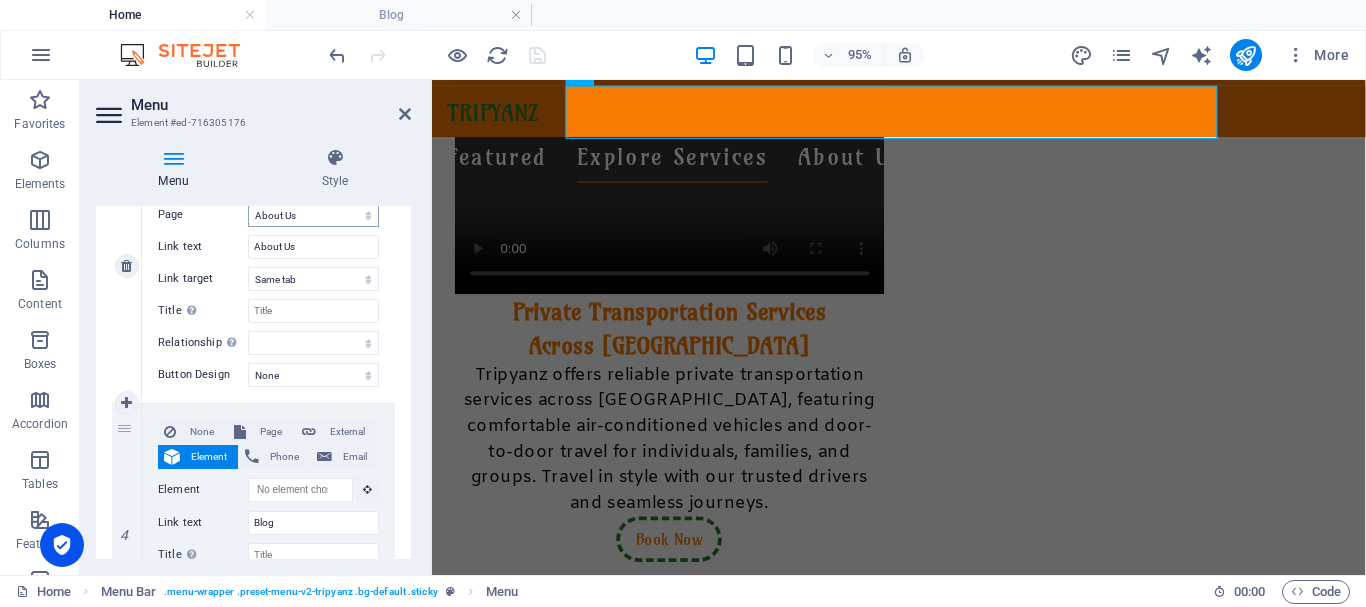 scroll, scrollTop: 800, scrollLeft: 0, axis: vertical 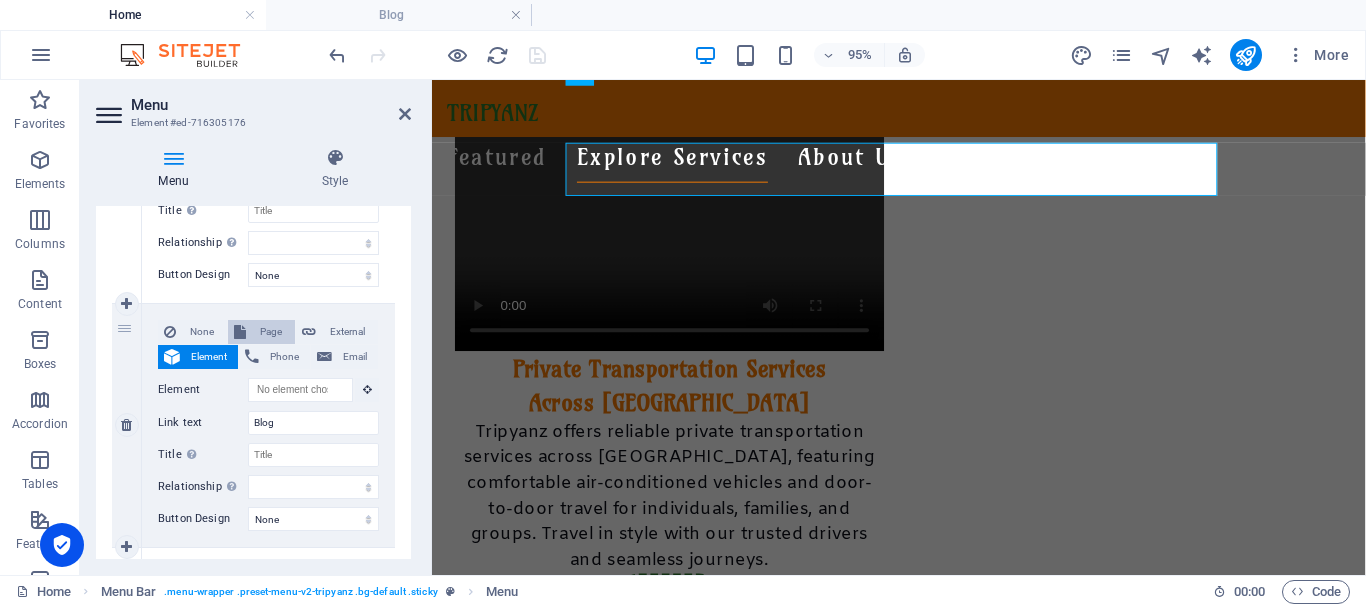 click on "Page" at bounding box center (270, 332) 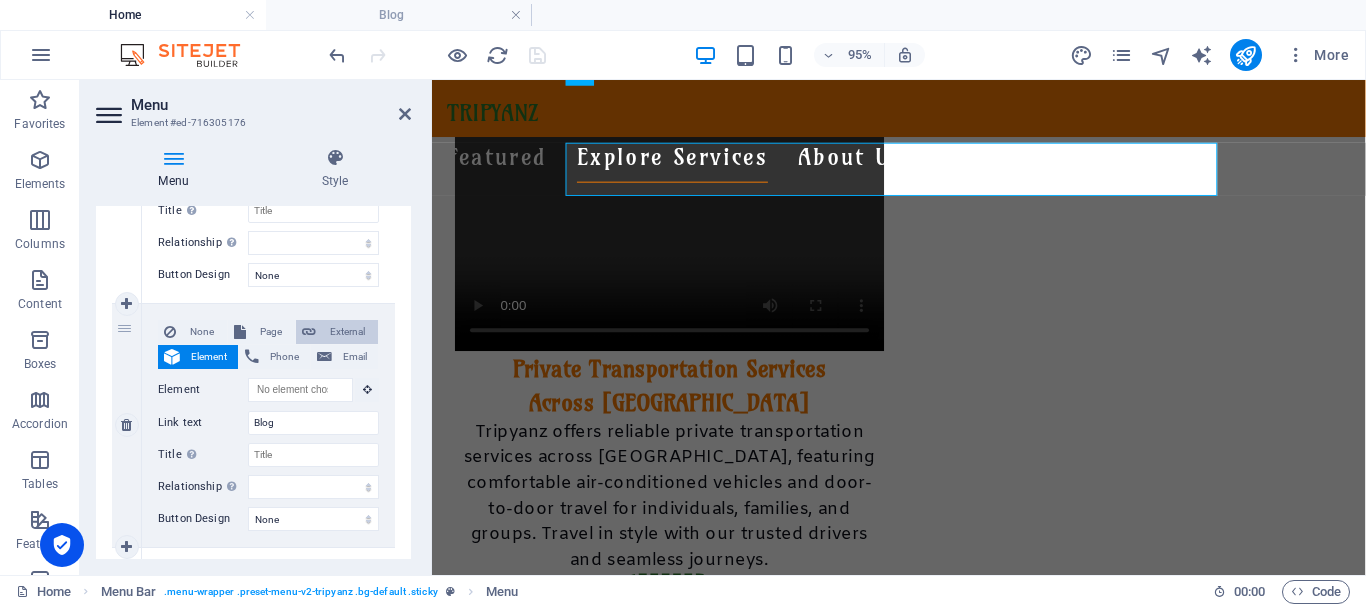 select 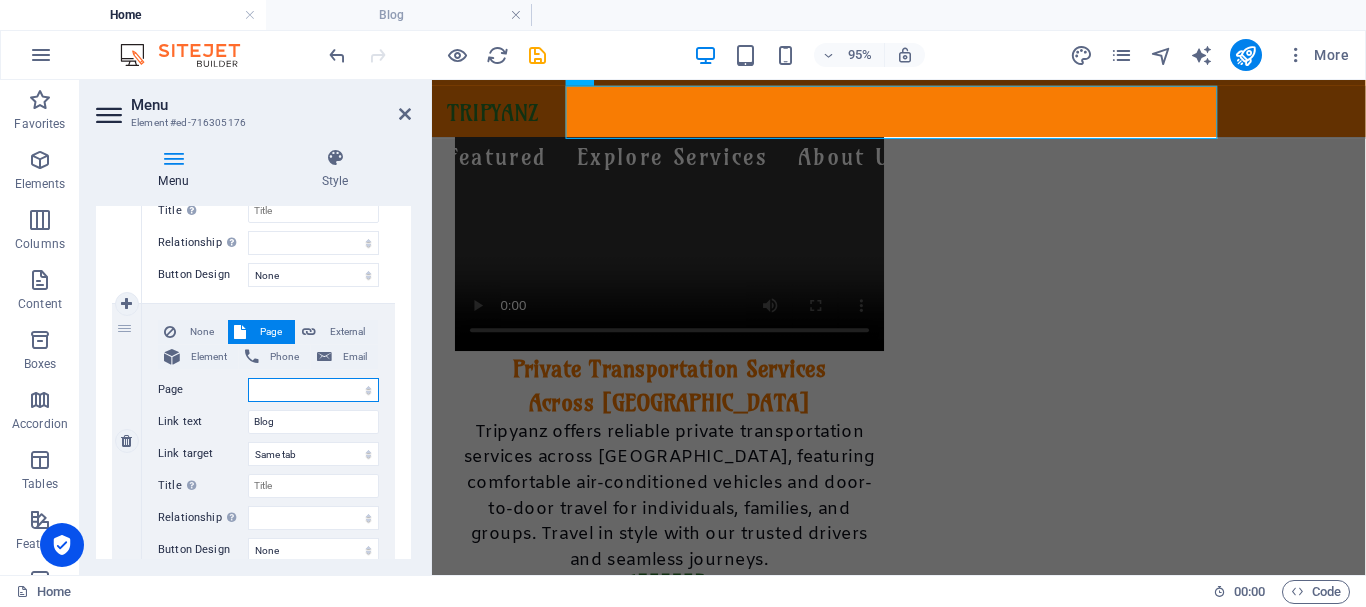 click on "Home Private Transportation Services About Us  Blog Contact Booking Form  Legal Notice Privacy Policy" at bounding box center (313, 390) 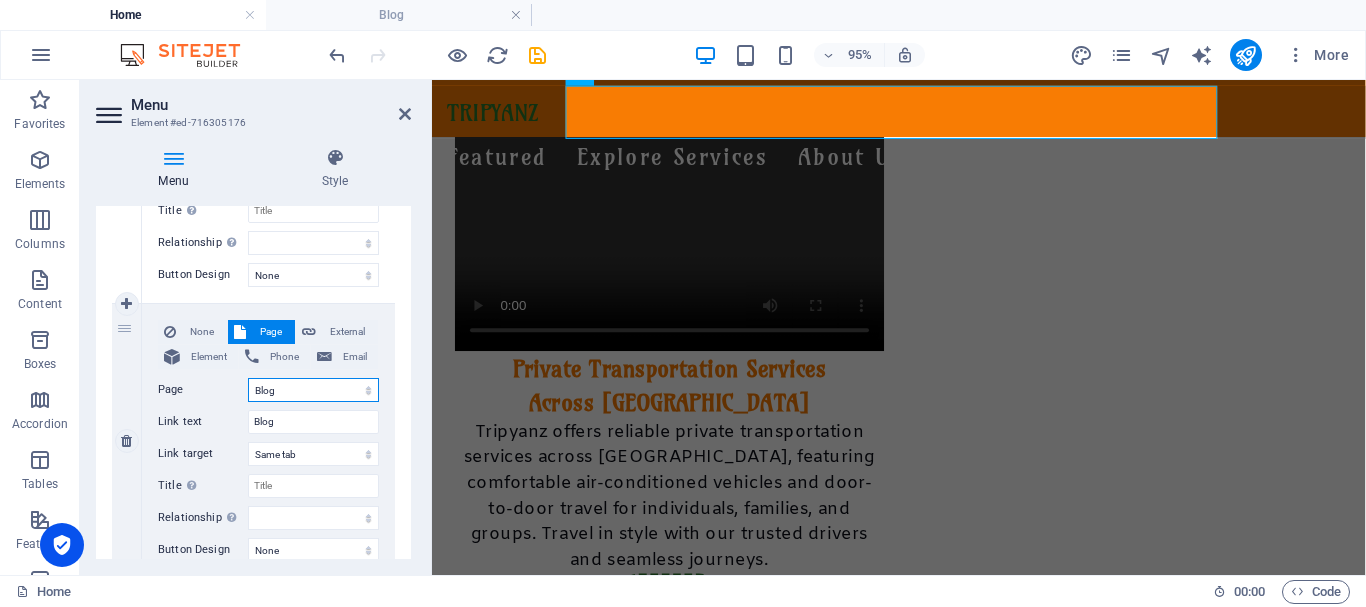 click on "Home Private Transportation Services About Us  Blog Contact Booking Form  Legal Notice Privacy Policy" at bounding box center [313, 390] 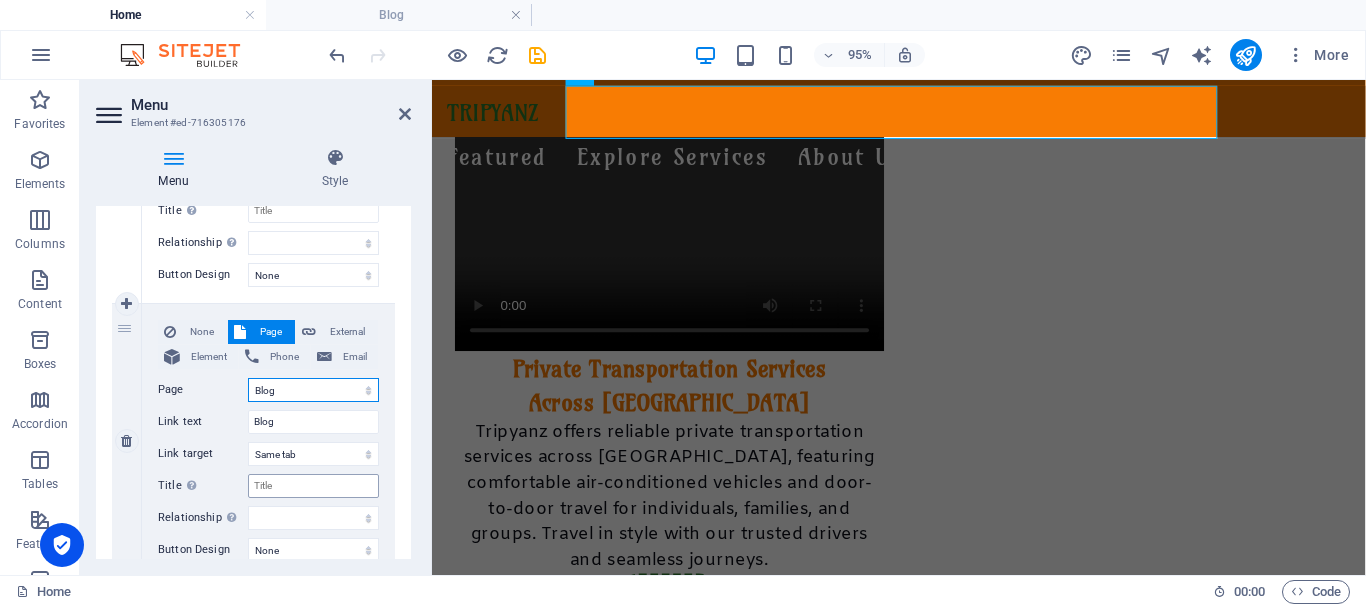 select 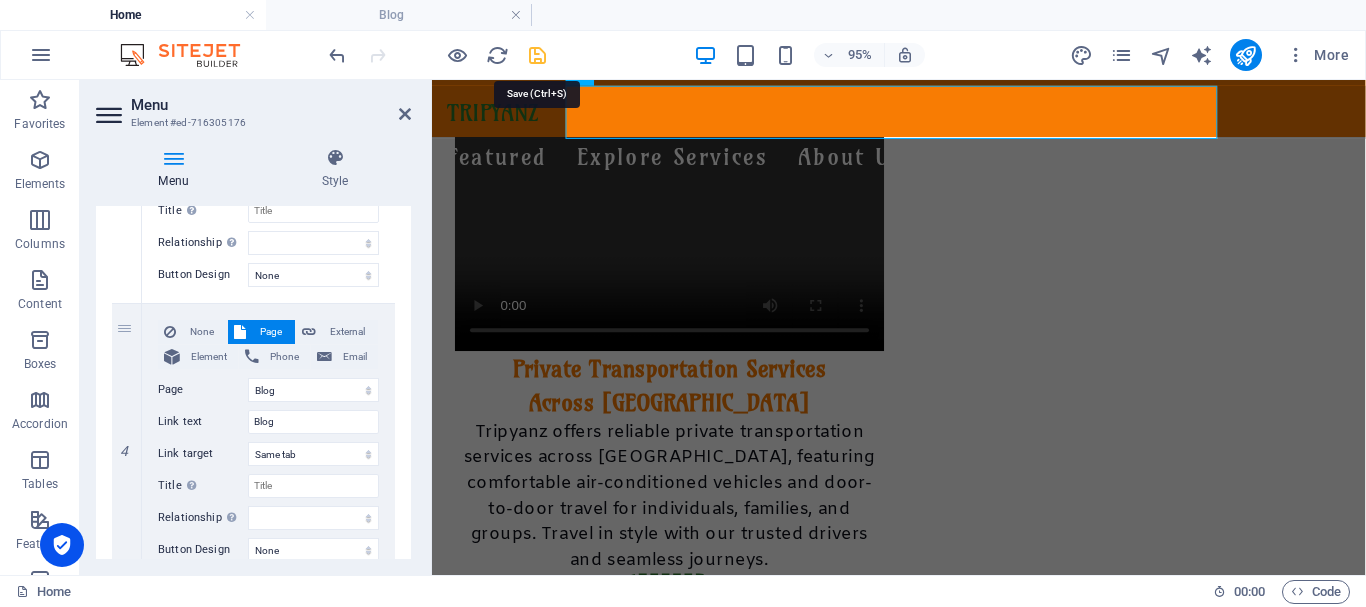 click at bounding box center [537, 55] 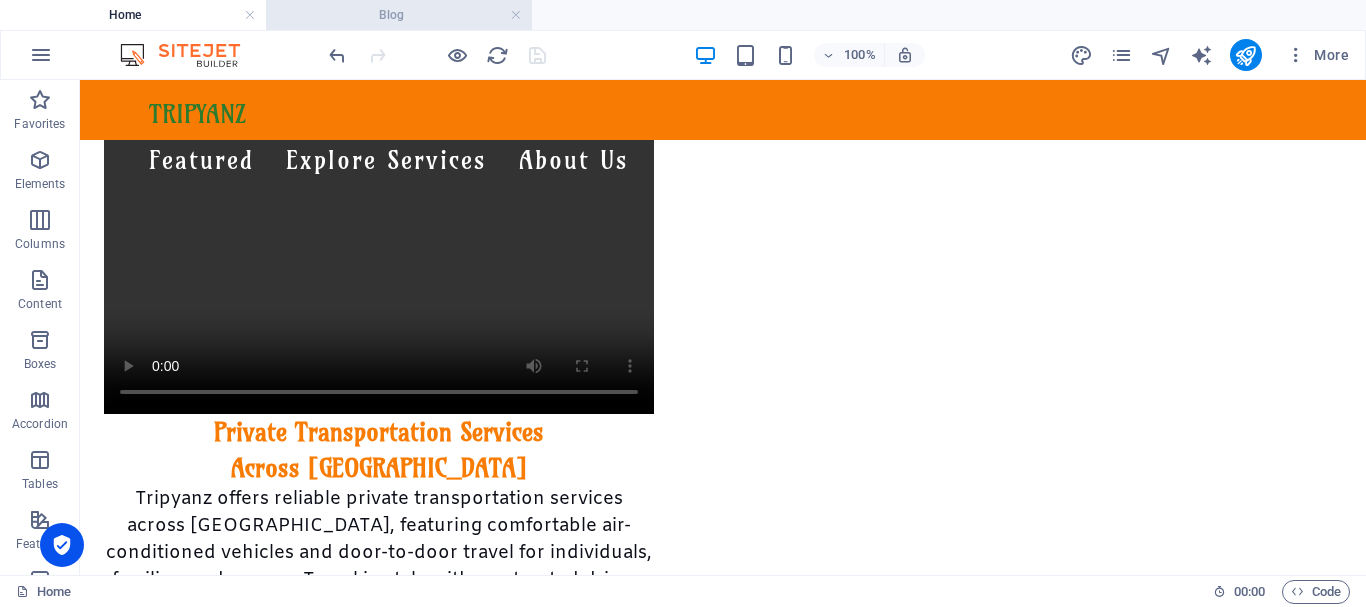 click on "Blog" at bounding box center (399, 15) 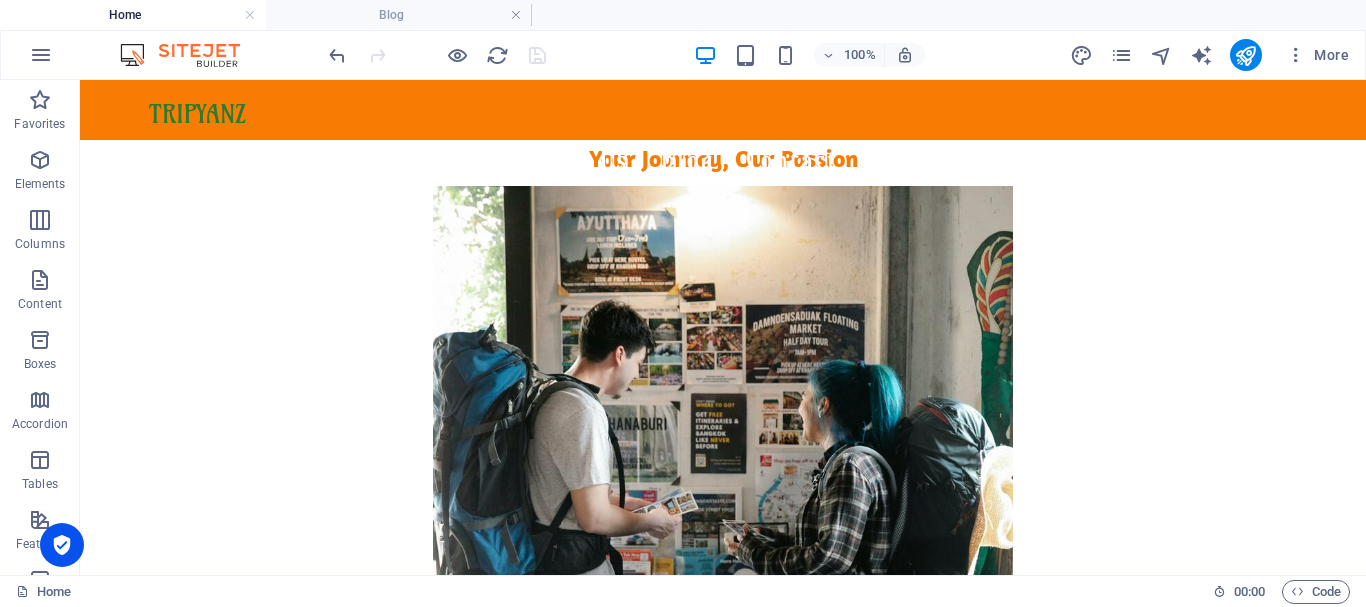 scroll, scrollTop: 200, scrollLeft: 0, axis: vertical 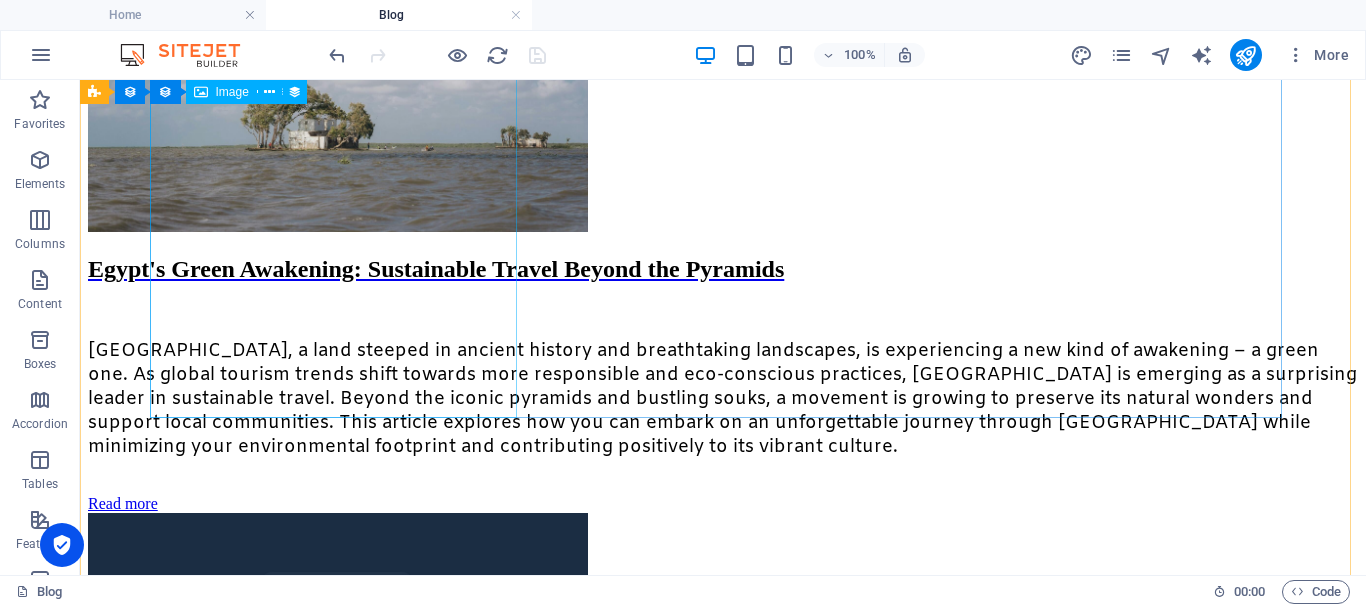 click at bounding box center [723, 109] 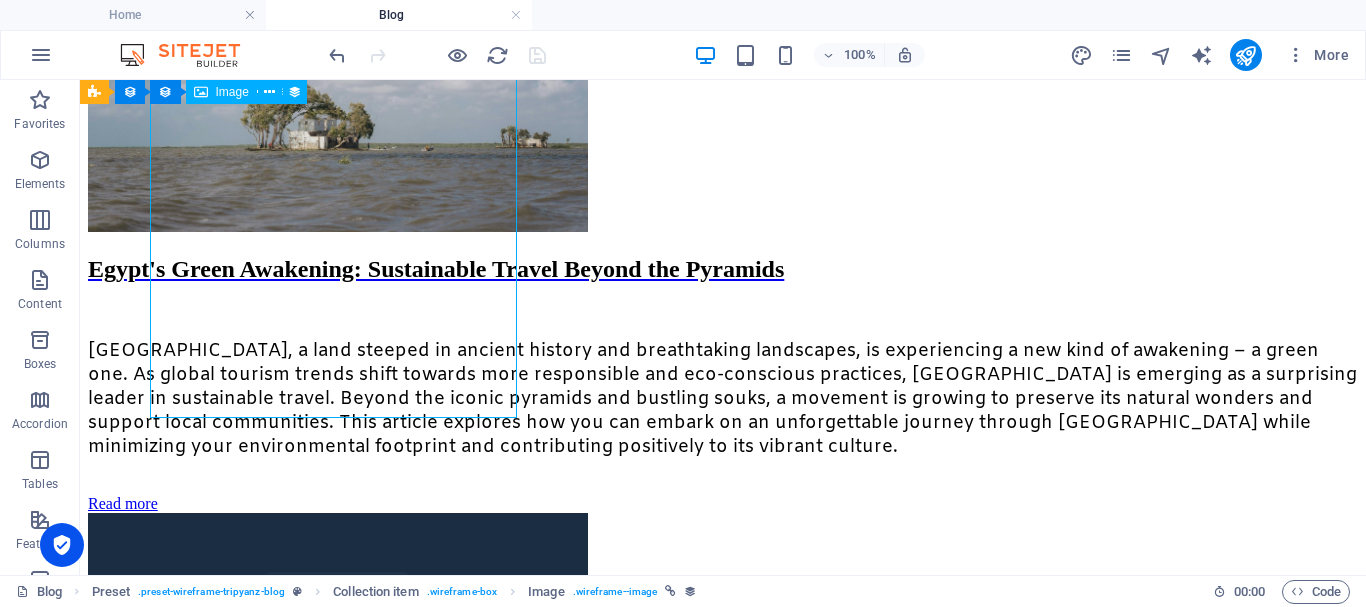 click at bounding box center [723, 109] 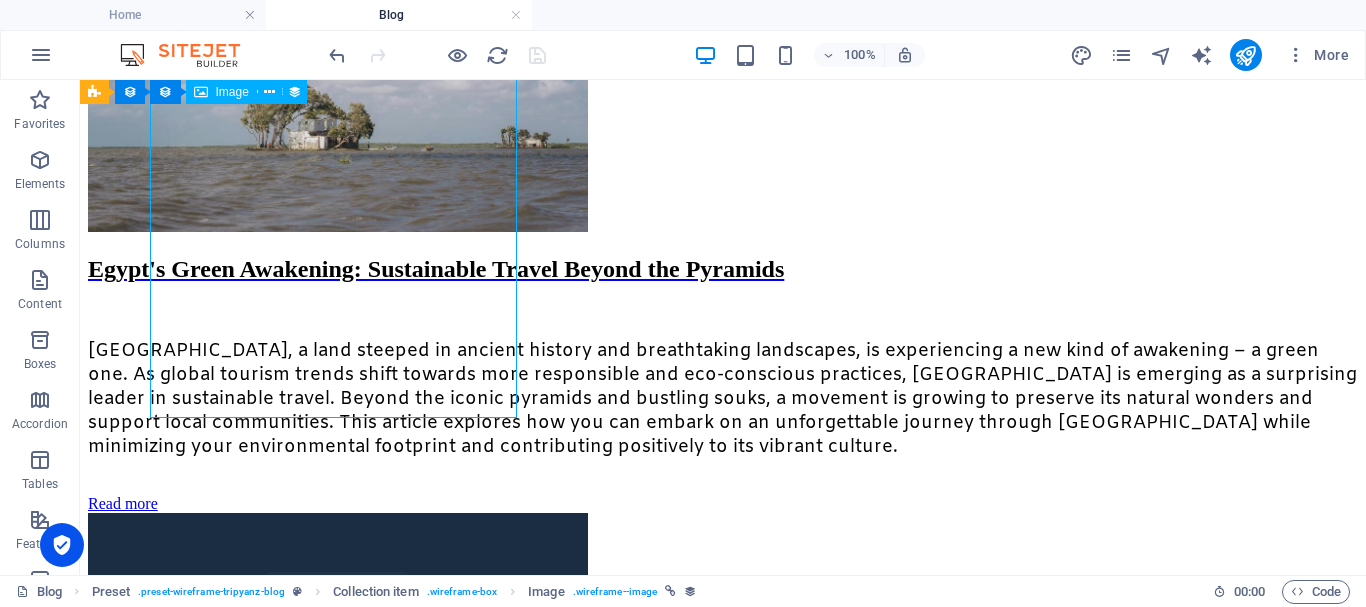 select on "image" 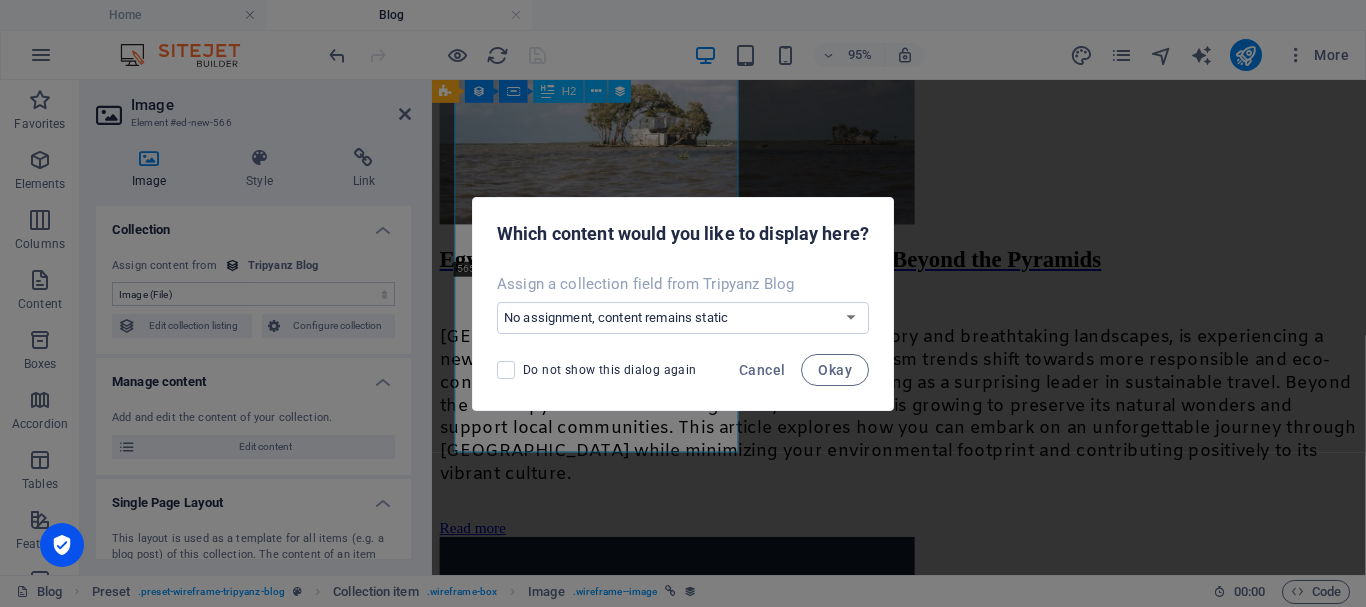 click on "Do not show this dialog again" at bounding box center [610, 370] 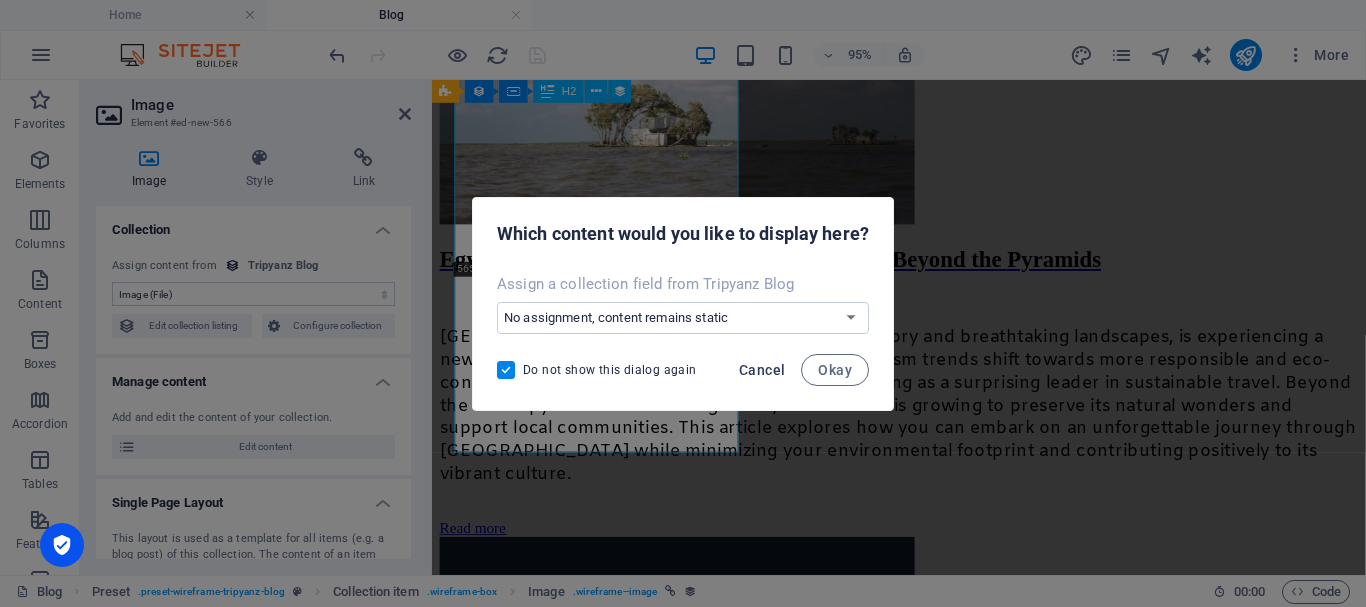 click on "Cancel" at bounding box center (762, 370) 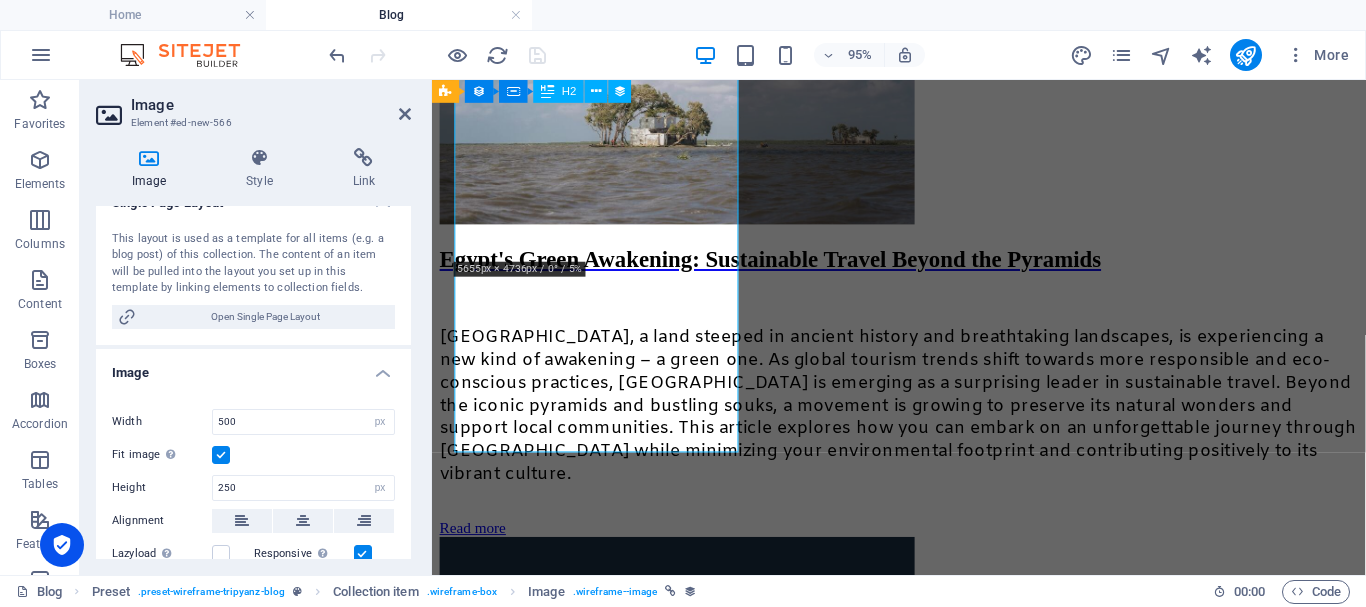 scroll, scrollTop: 400, scrollLeft: 0, axis: vertical 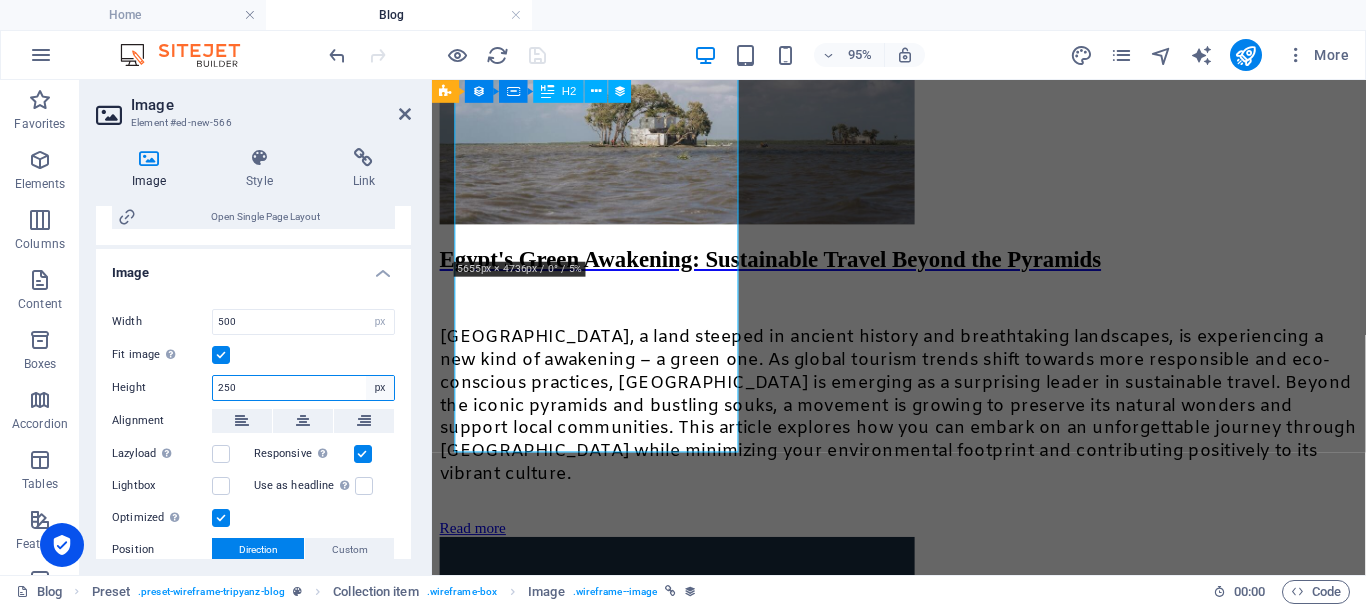 click on "Default auto px" at bounding box center (380, 388) 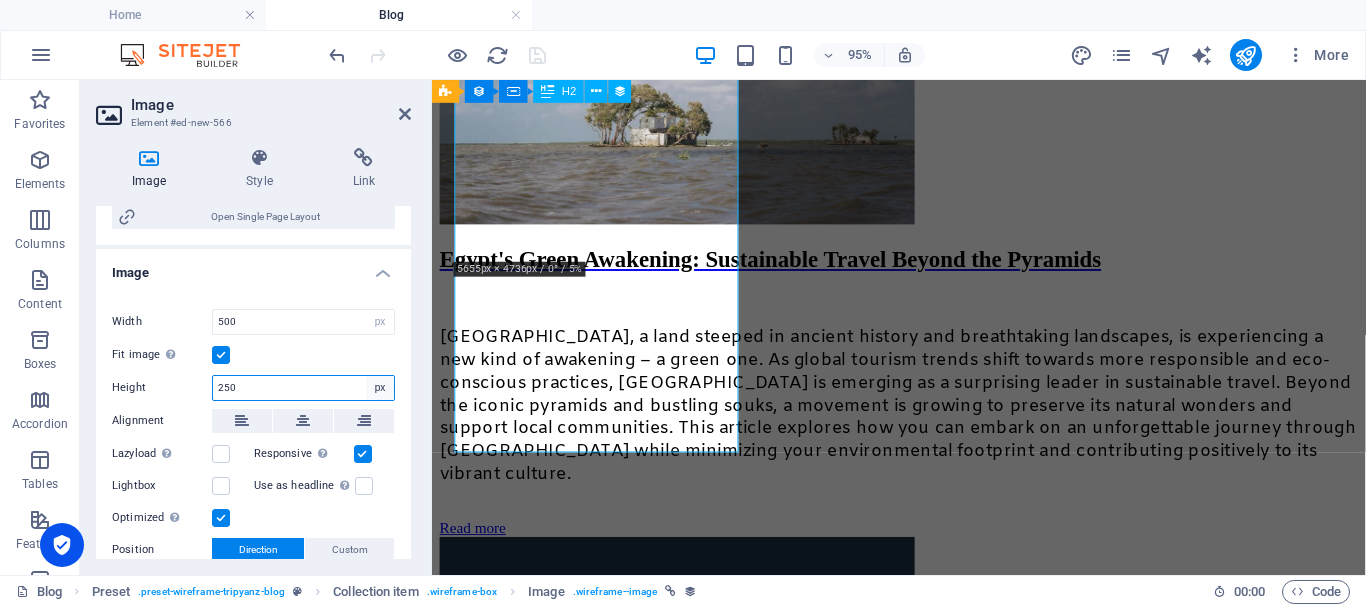 select on "auto" 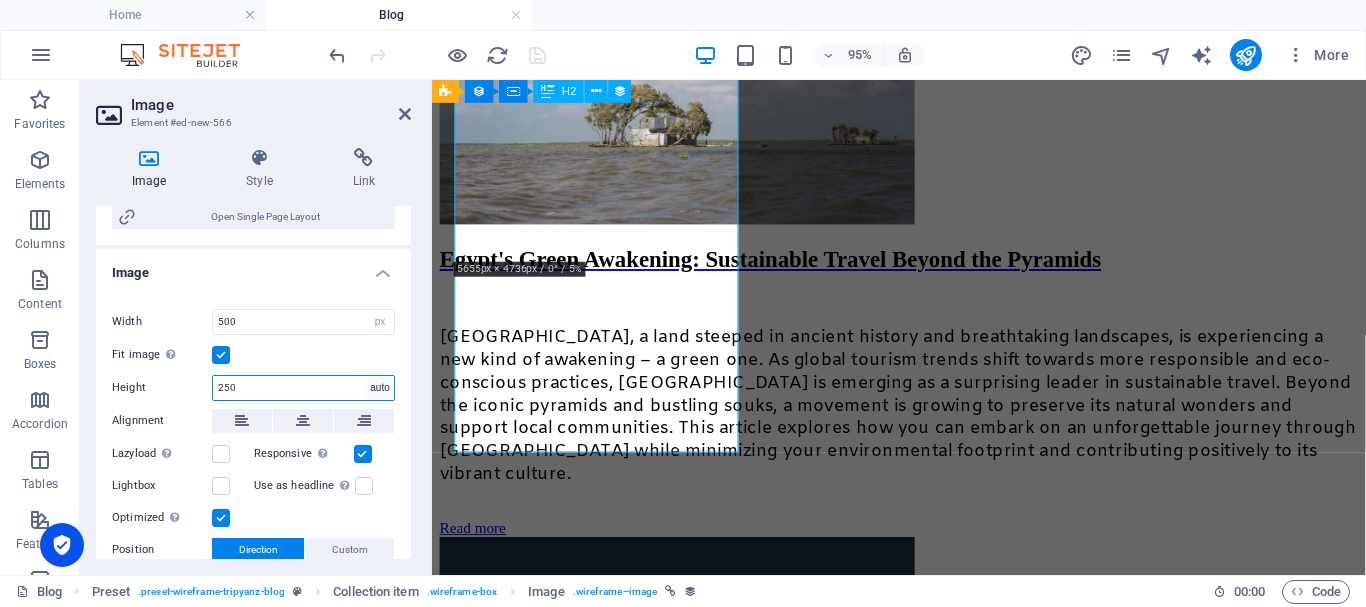 click on "Default auto px" at bounding box center (380, 388) 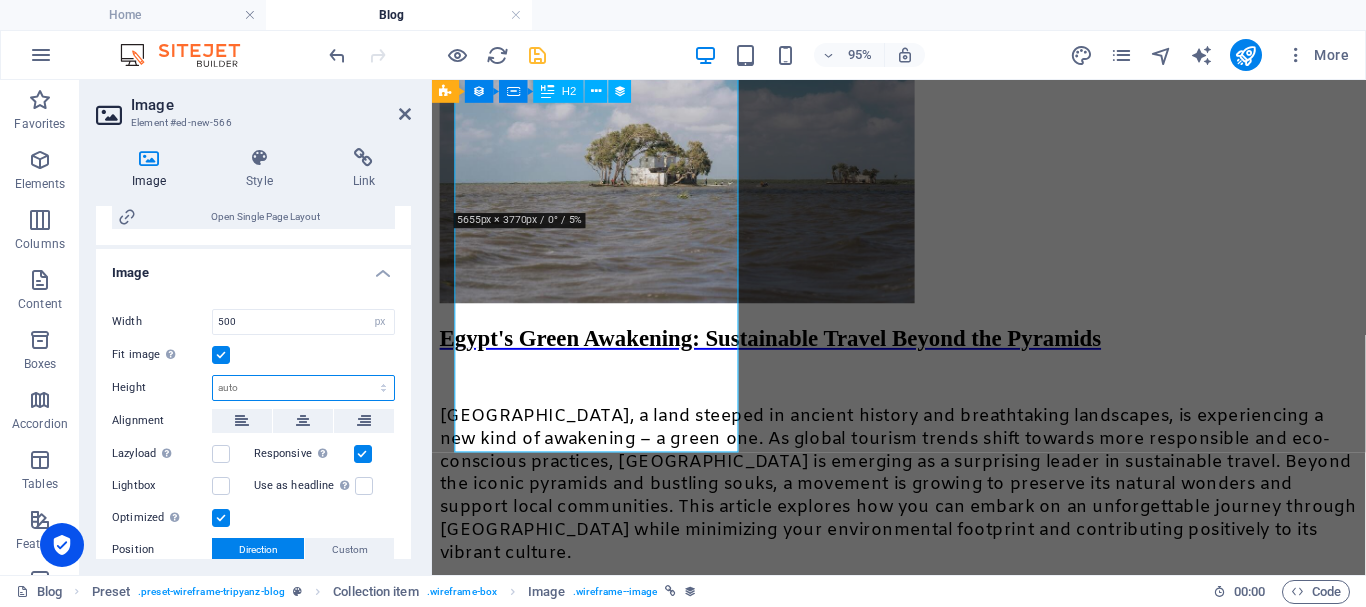 click on "Default auto px" at bounding box center [303, 388] 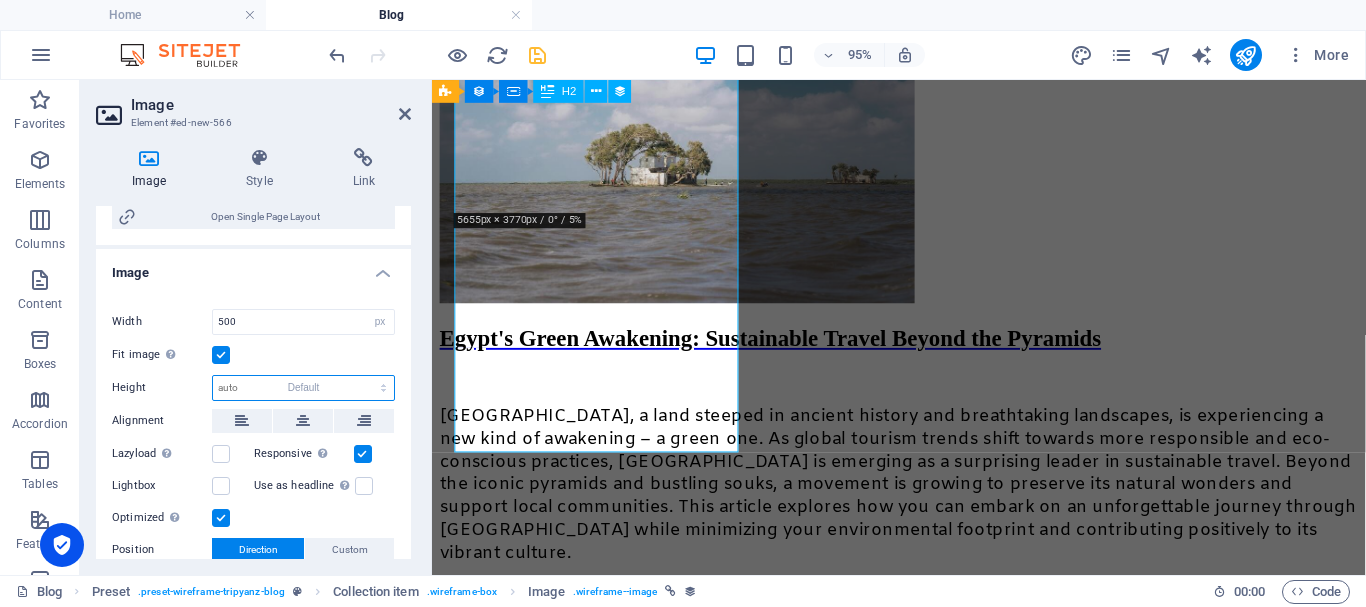 click on "Default auto px" at bounding box center [303, 388] 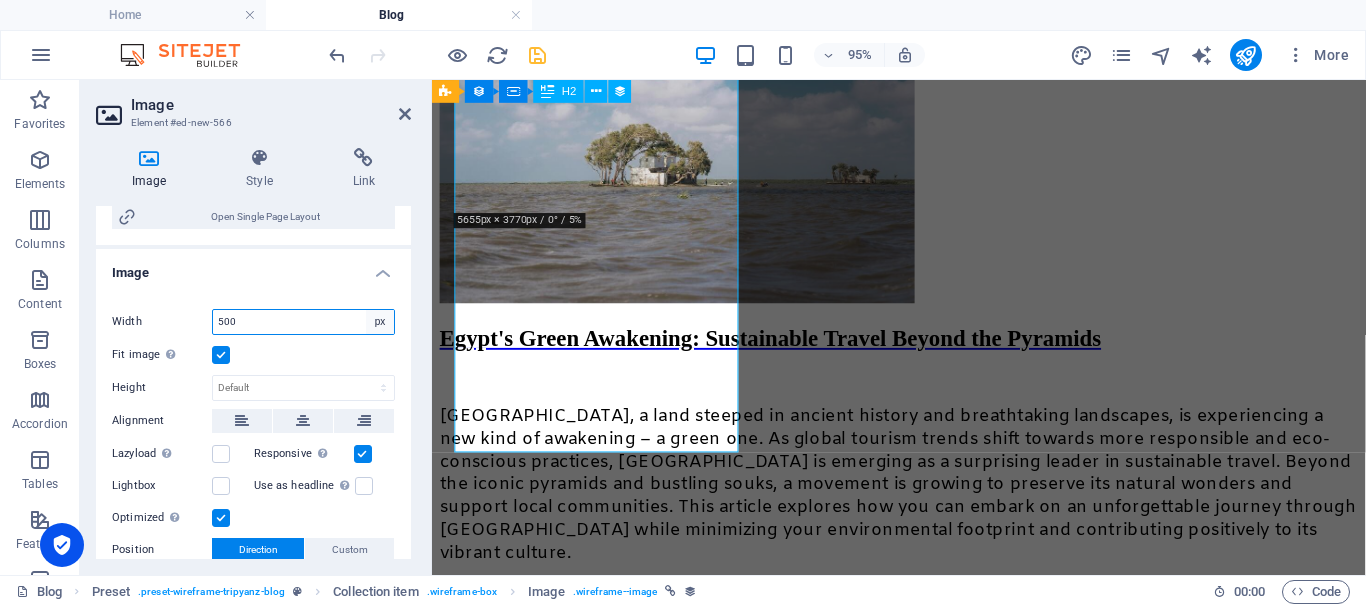 click on "Default auto px rem % em vh vw" at bounding box center (380, 322) 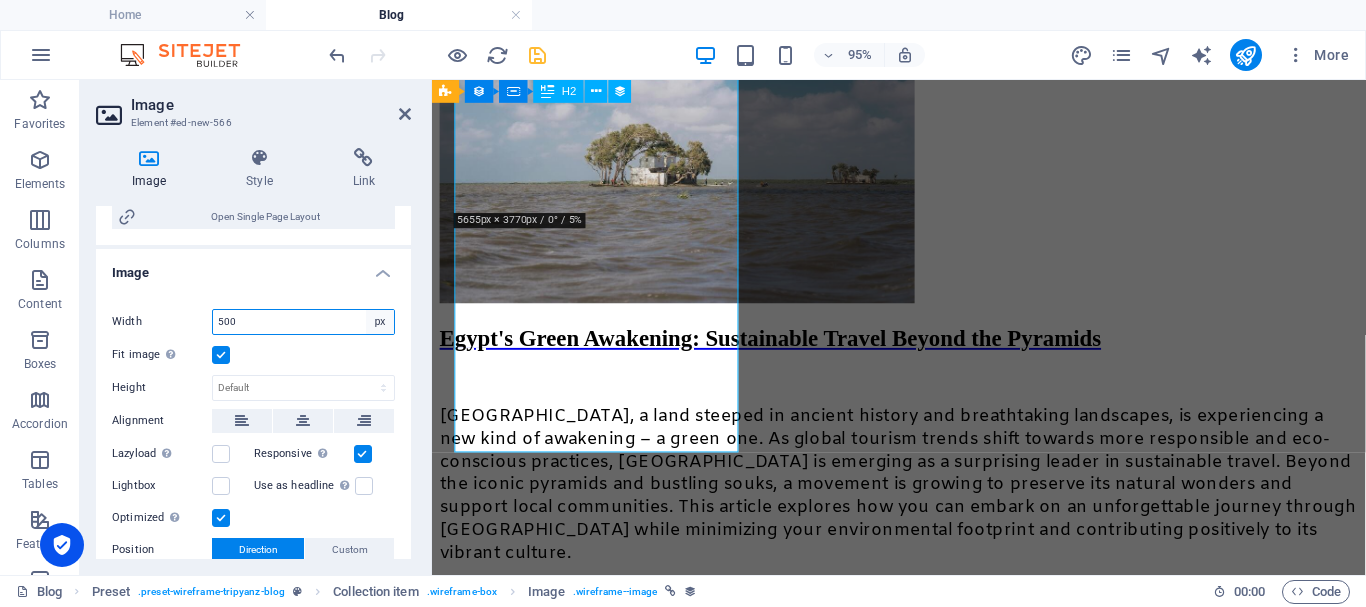select on "default" 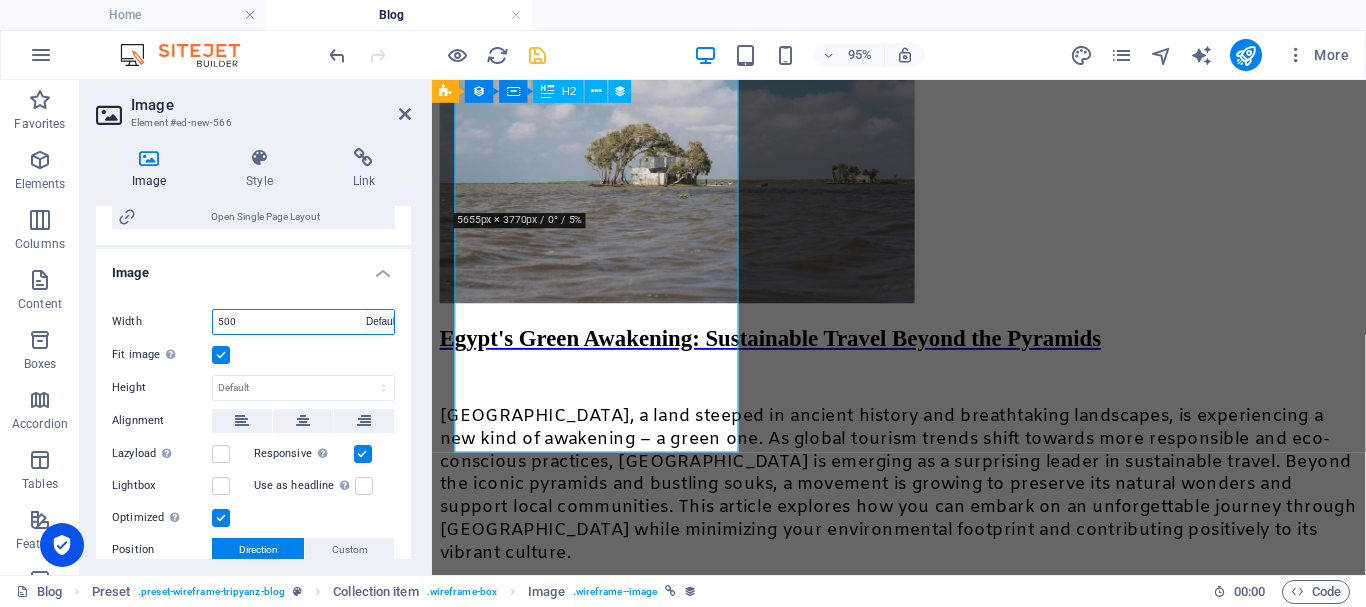 click on "Default auto px rem % em vh vw" at bounding box center [380, 322] 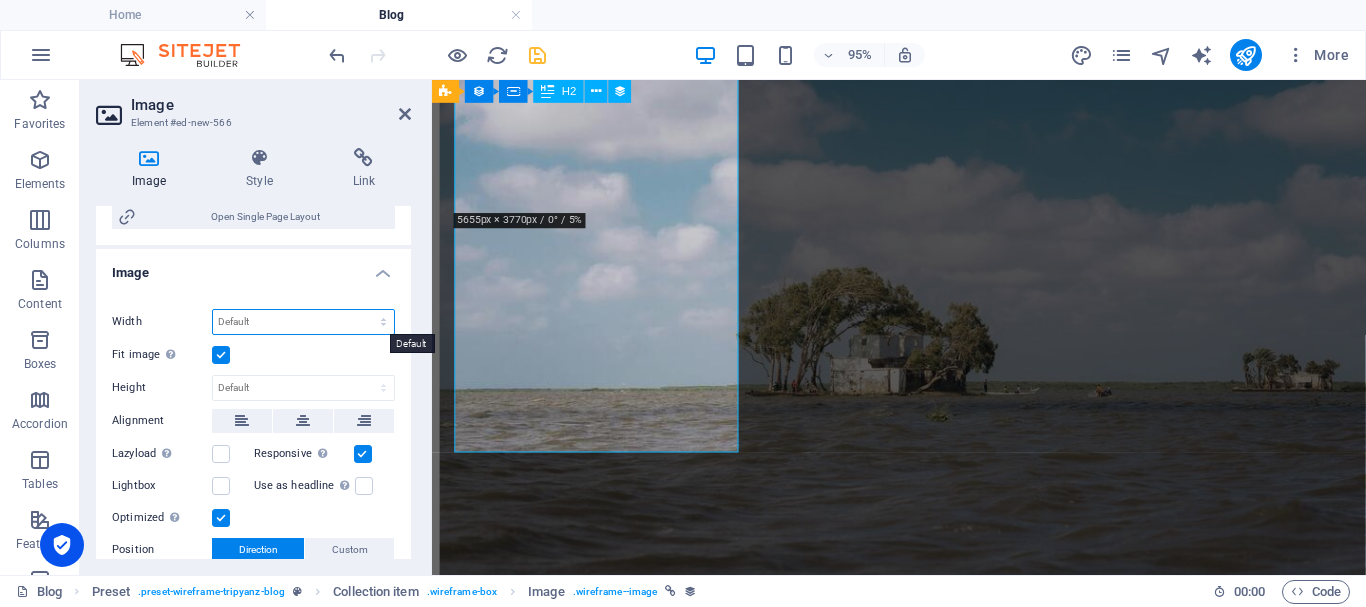 click on "Default auto px rem % em vh vw" at bounding box center [303, 322] 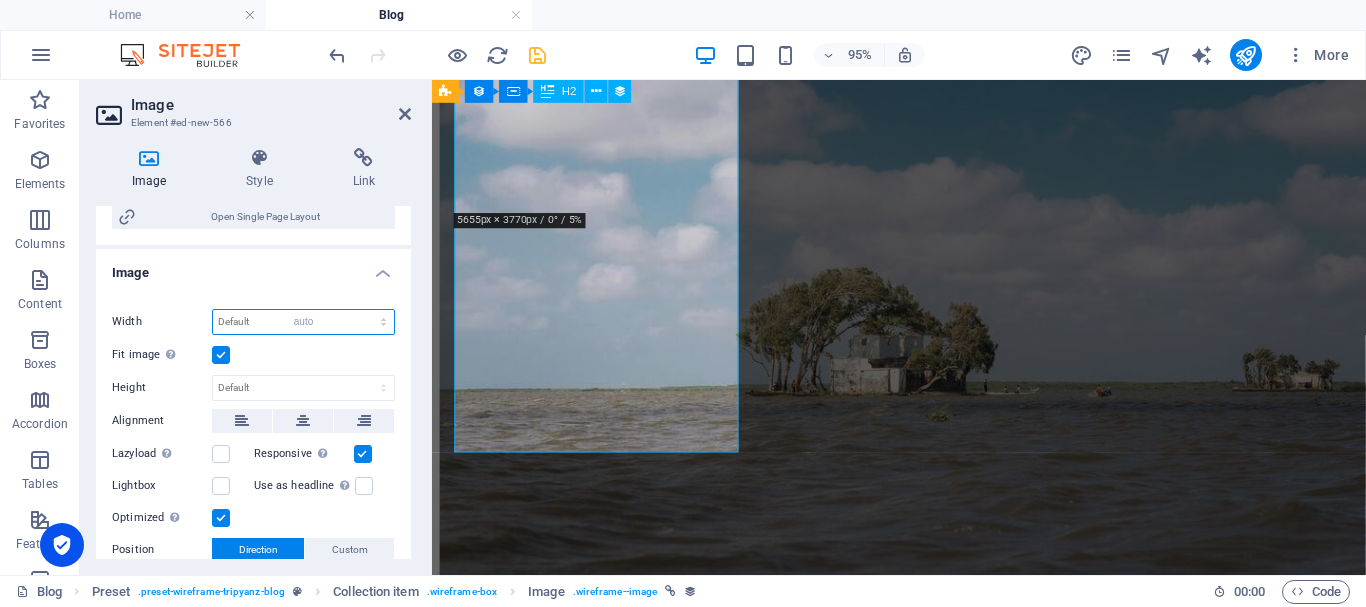 click on "Default auto px rem % em vh vw" at bounding box center (303, 322) 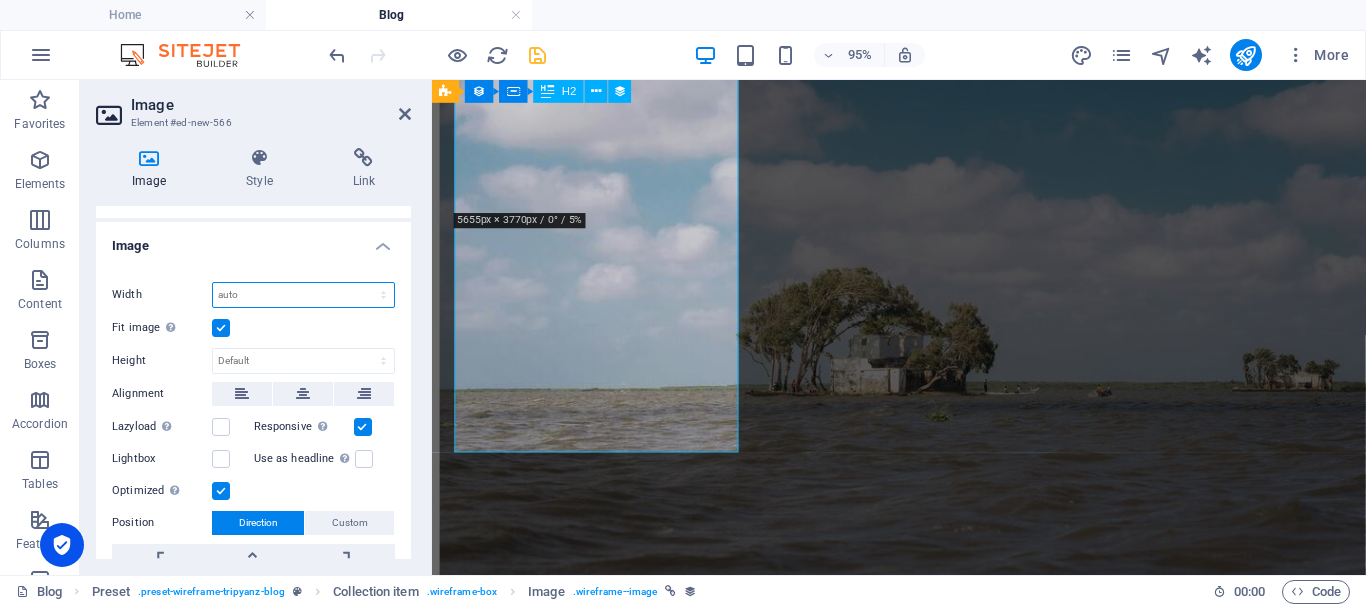 scroll, scrollTop: 400, scrollLeft: 0, axis: vertical 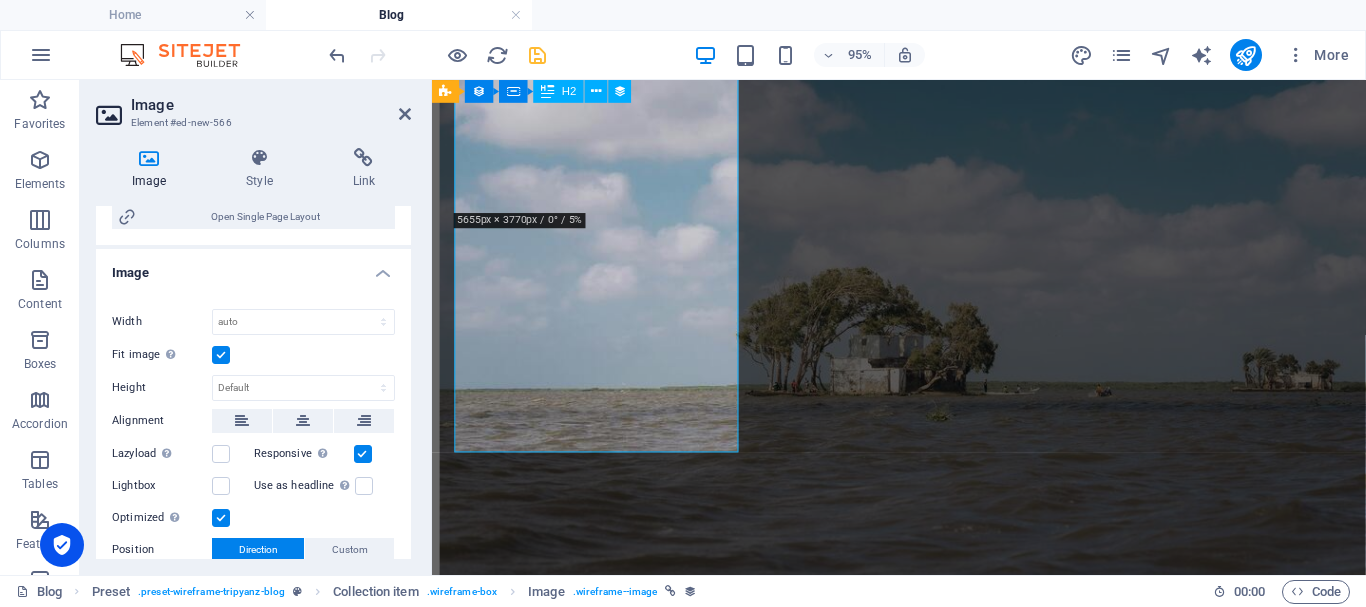 click at bounding box center [221, 355] 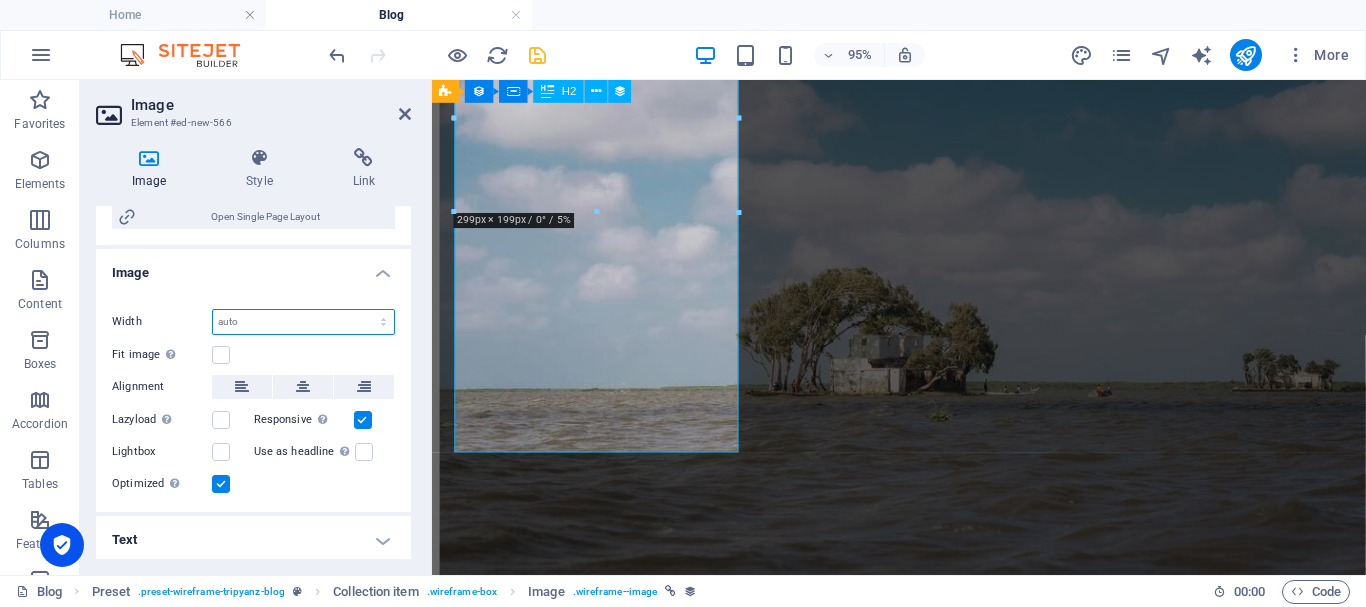 click on "Default auto px rem % em vh vw" at bounding box center (303, 322) 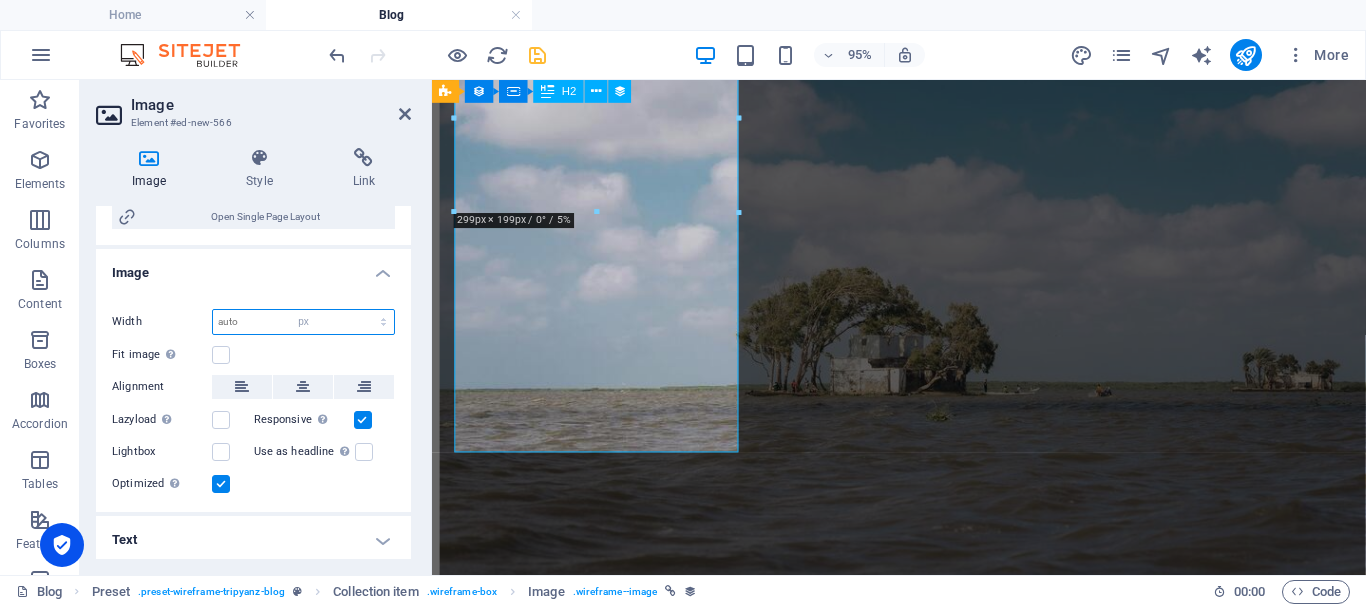 click on "Default auto px rem % em vh vw" at bounding box center [303, 322] 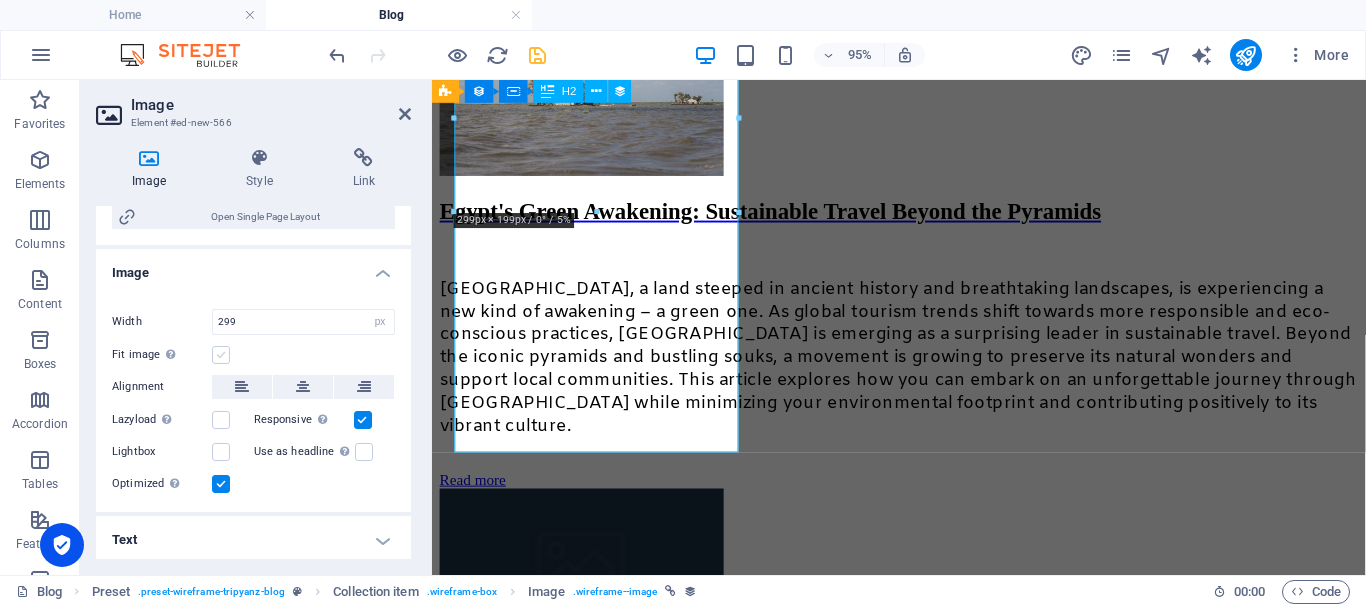 click at bounding box center (221, 355) 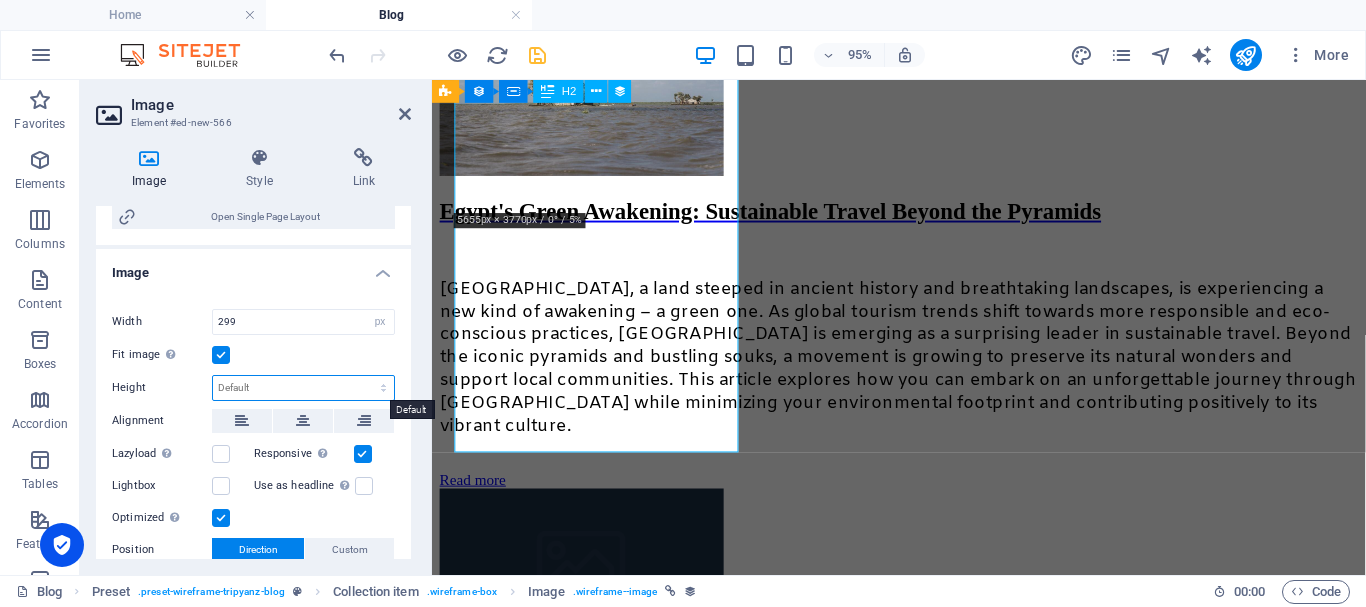 click on "Default auto px" at bounding box center (303, 388) 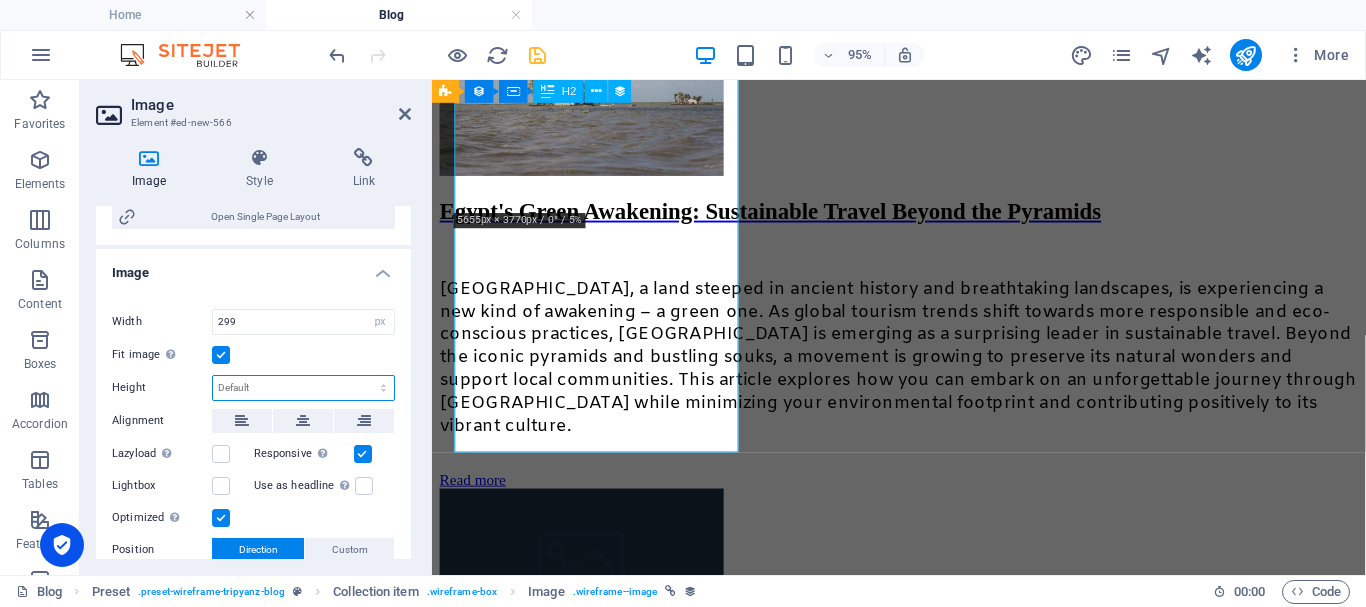 select on "px" 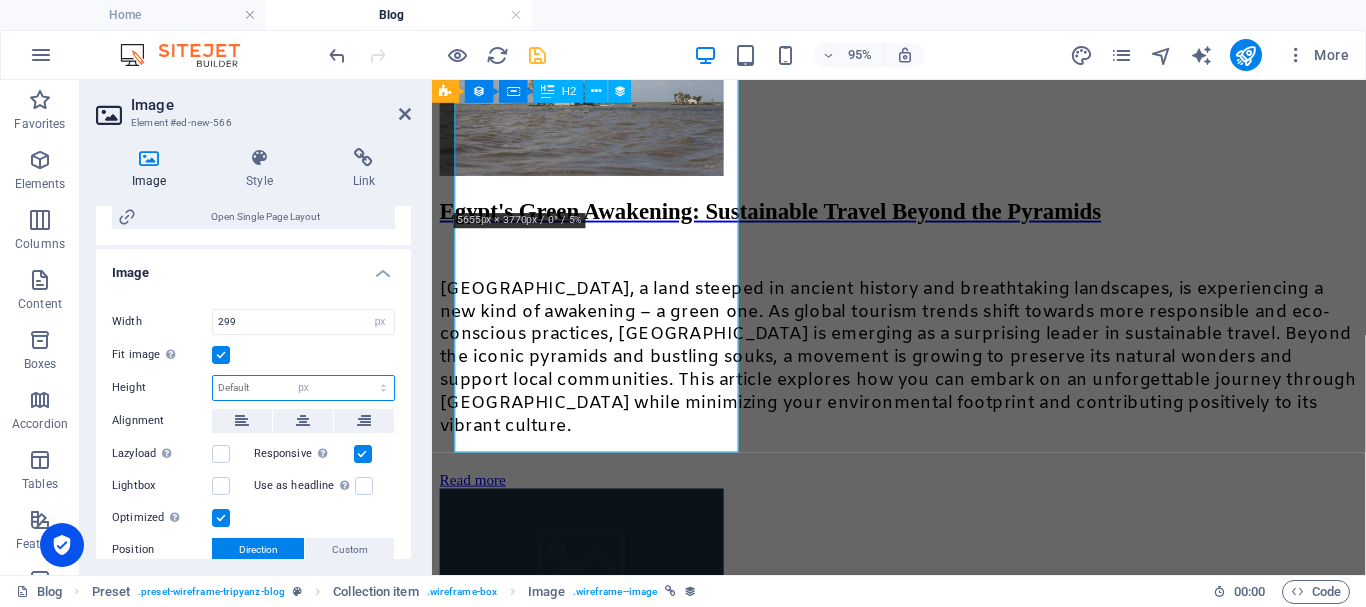 click on "Default auto px" at bounding box center [303, 388] 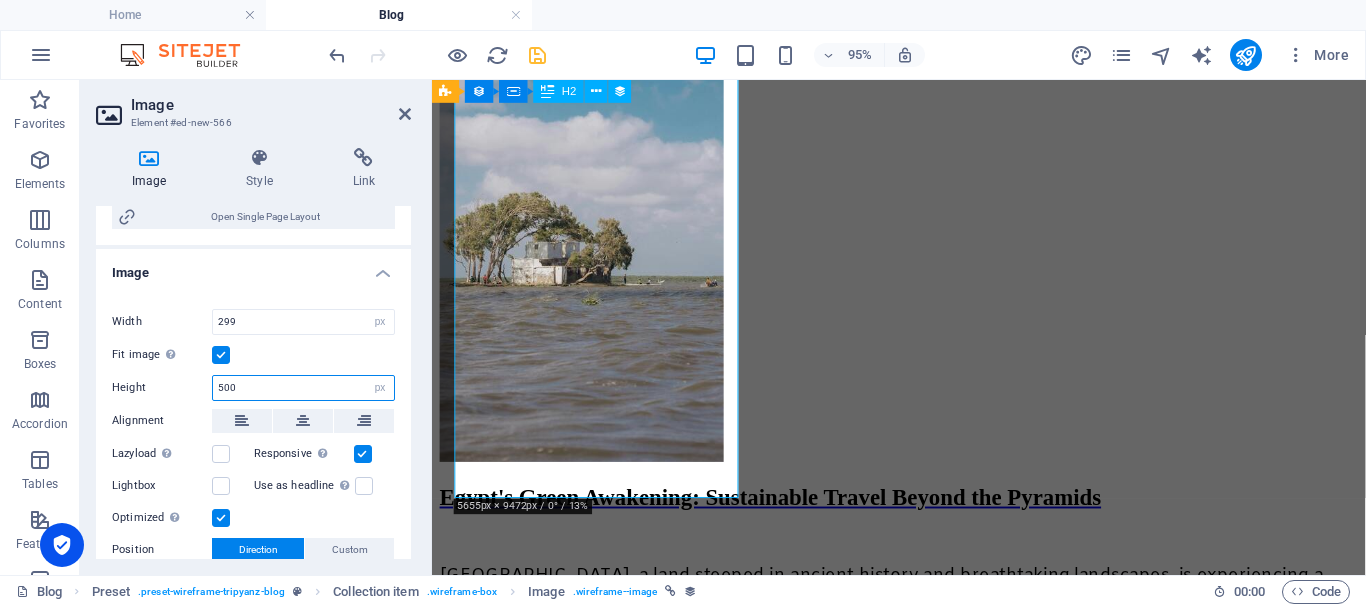 type on "500" 